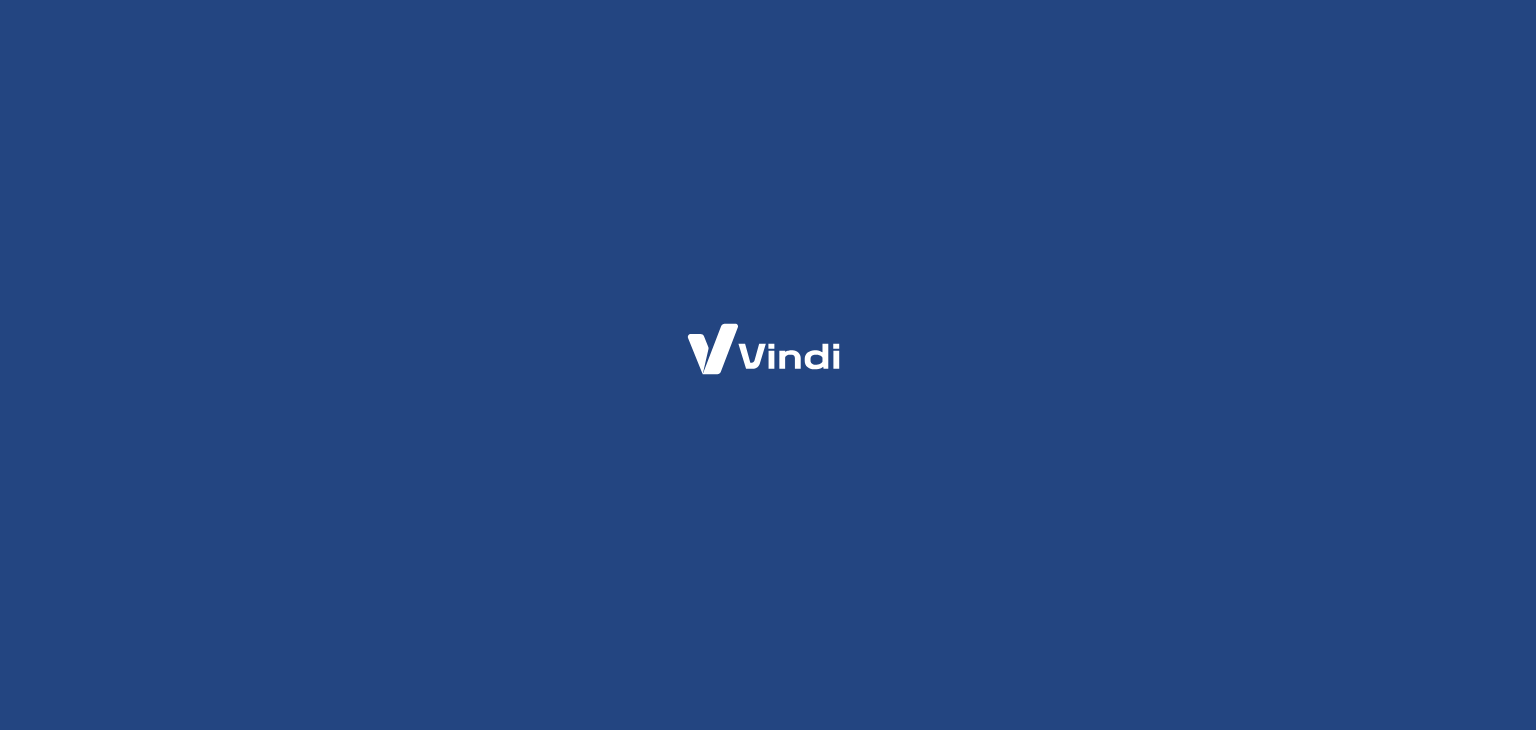 scroll, scrollTop: 0, scrollLeft: 0, axis: both 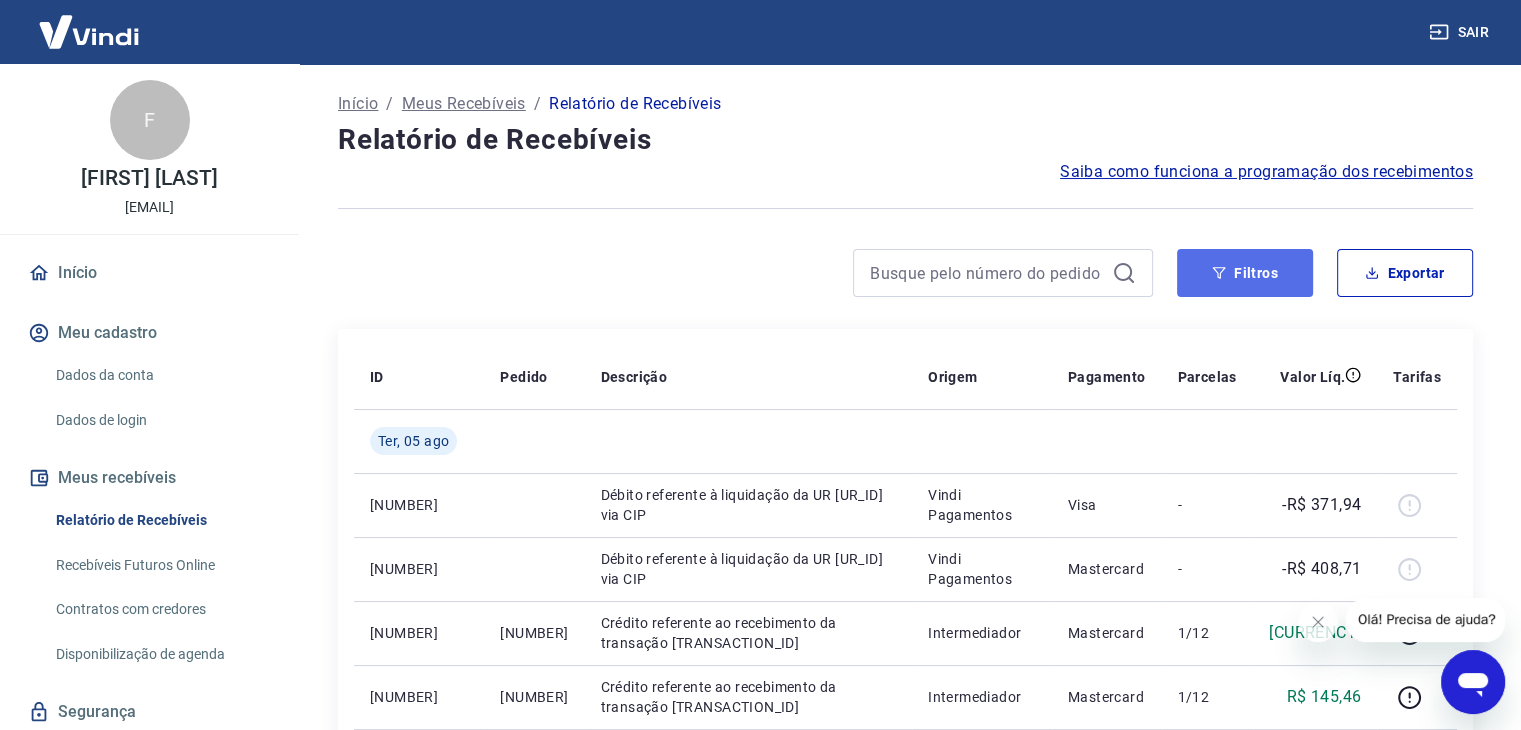 click on "Filtros" at bounding box center [1245, 273] 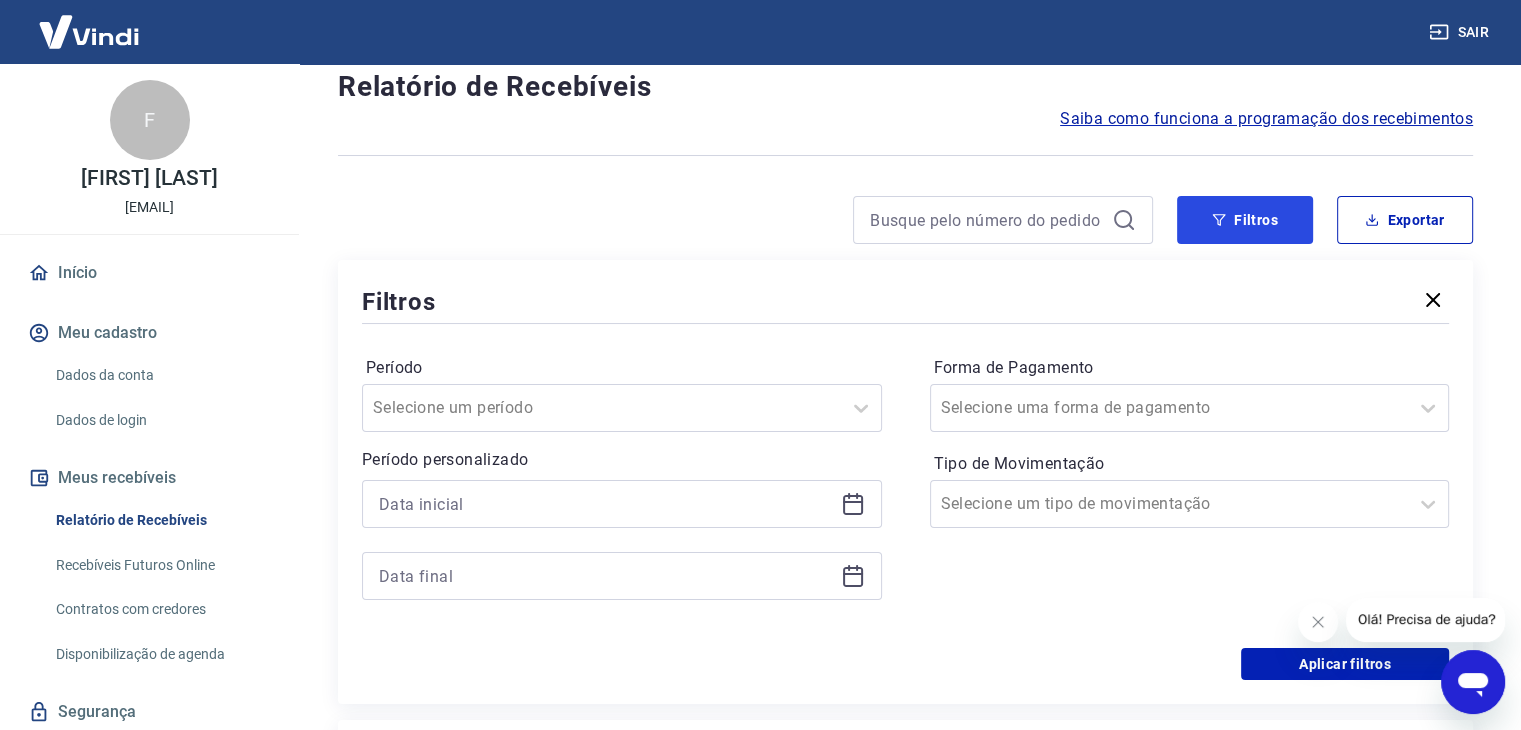 scroll, scrollTop: 100, scrollLeft: 0, axis: vertical 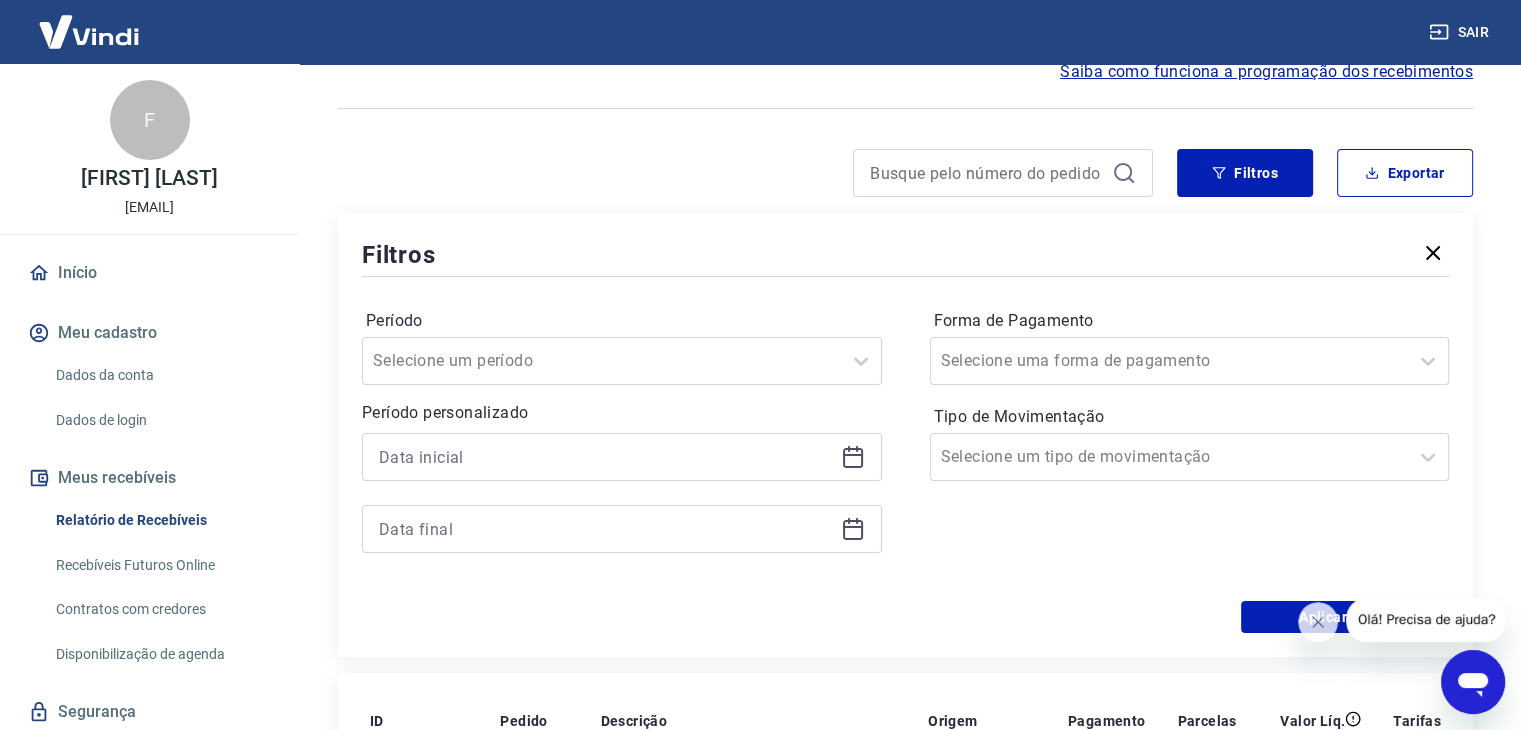 click 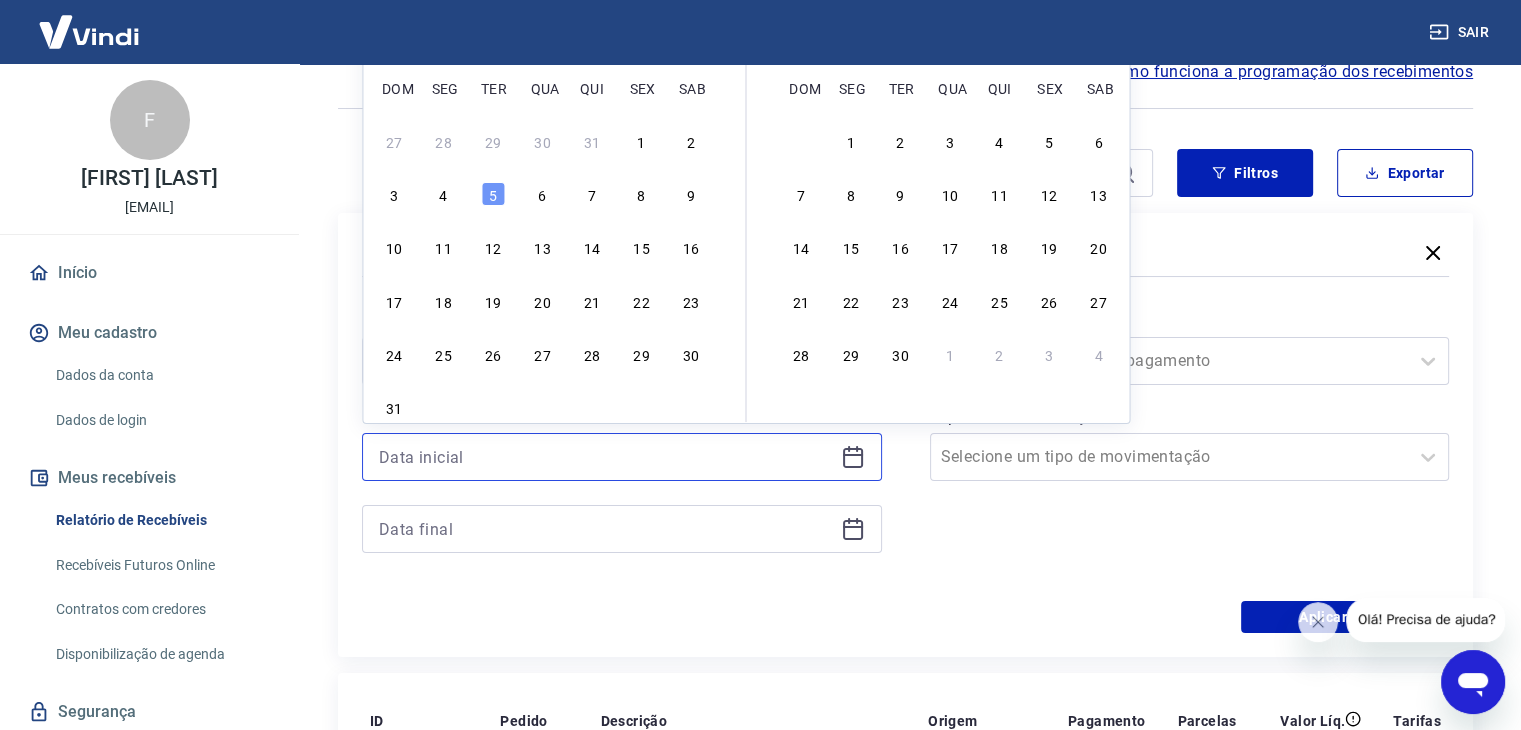 scroll, scrollTop: 0, scrollLeft: 0, axis: both 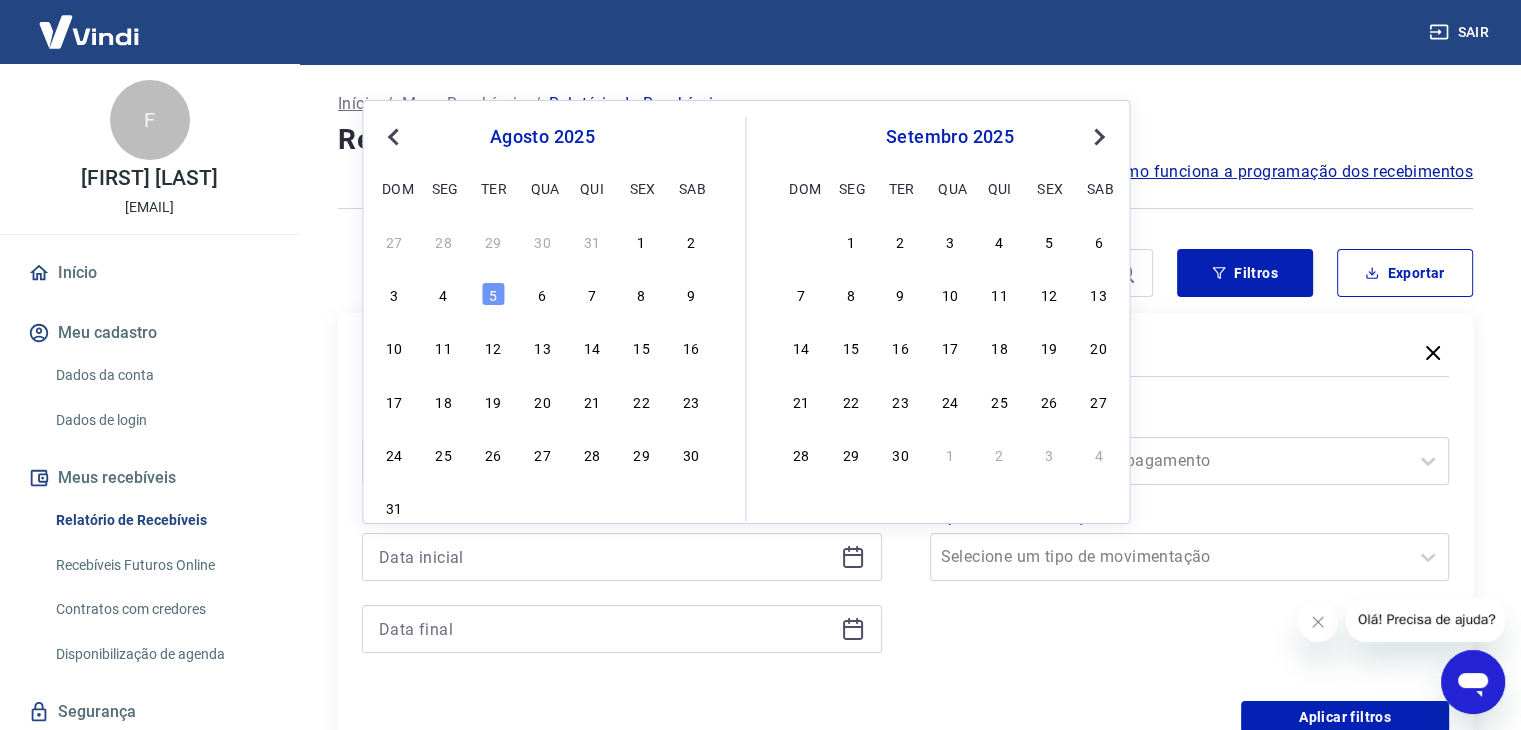 click on "Previous Month" at bounding box center (393, 137) 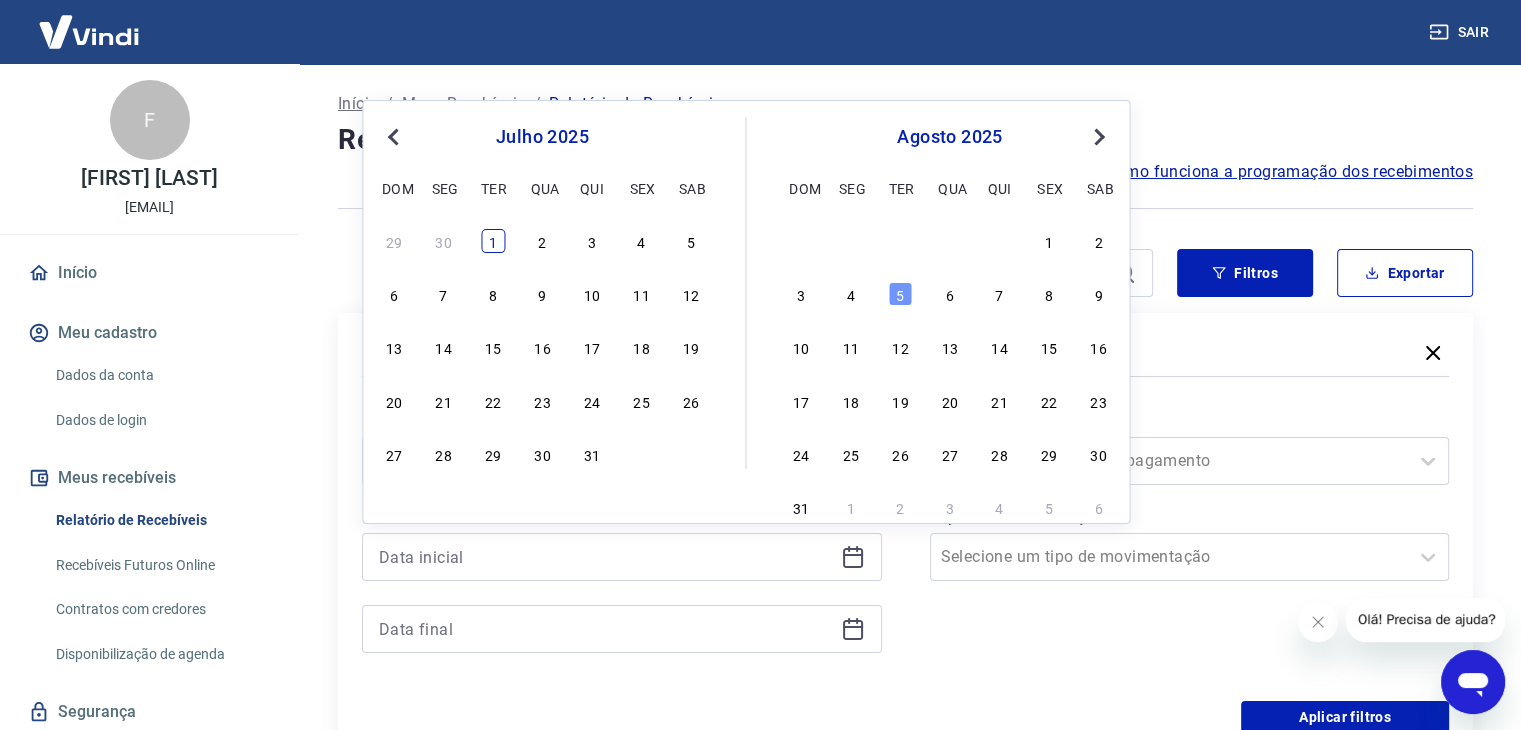 click on "1" at bounding box center [493, 241] 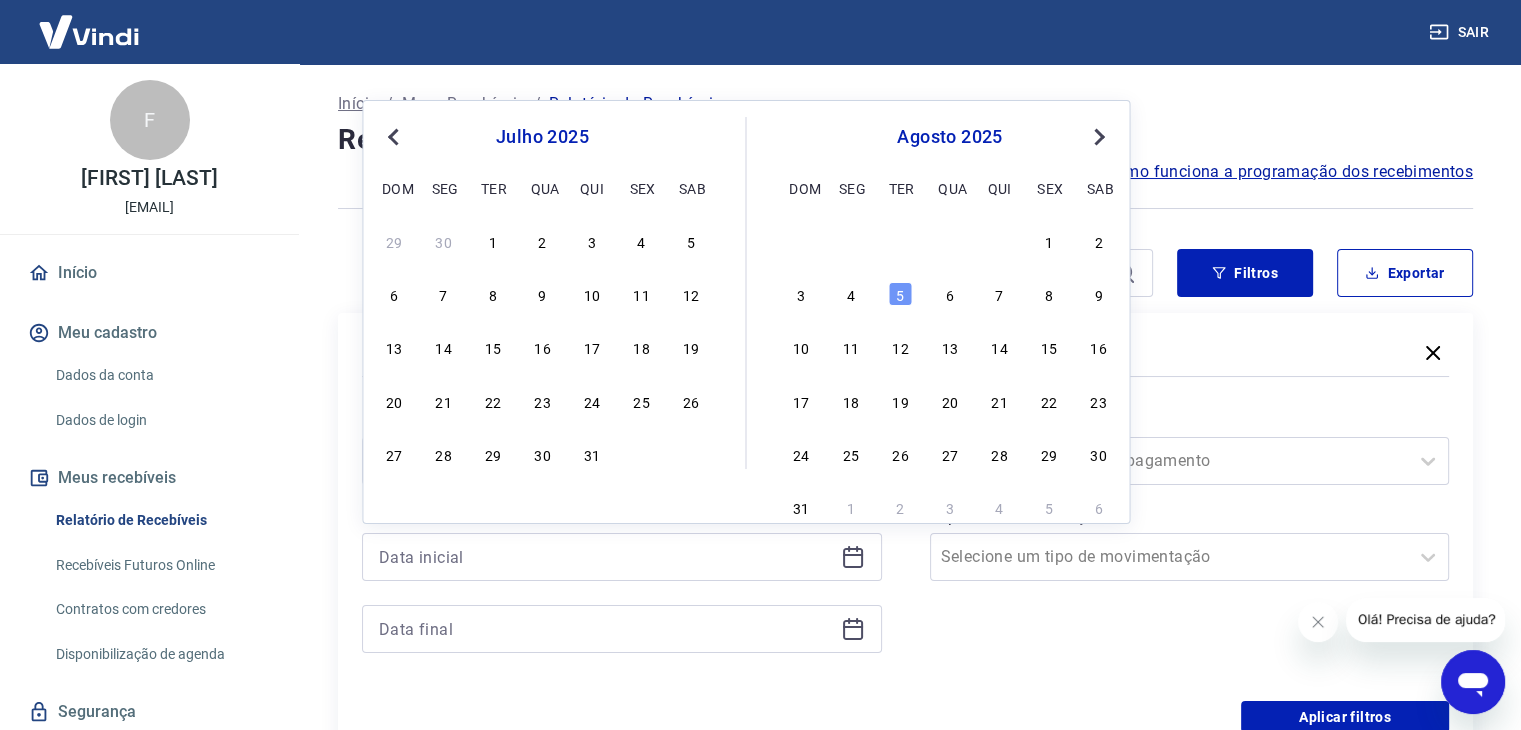 type on "01/07/2025" 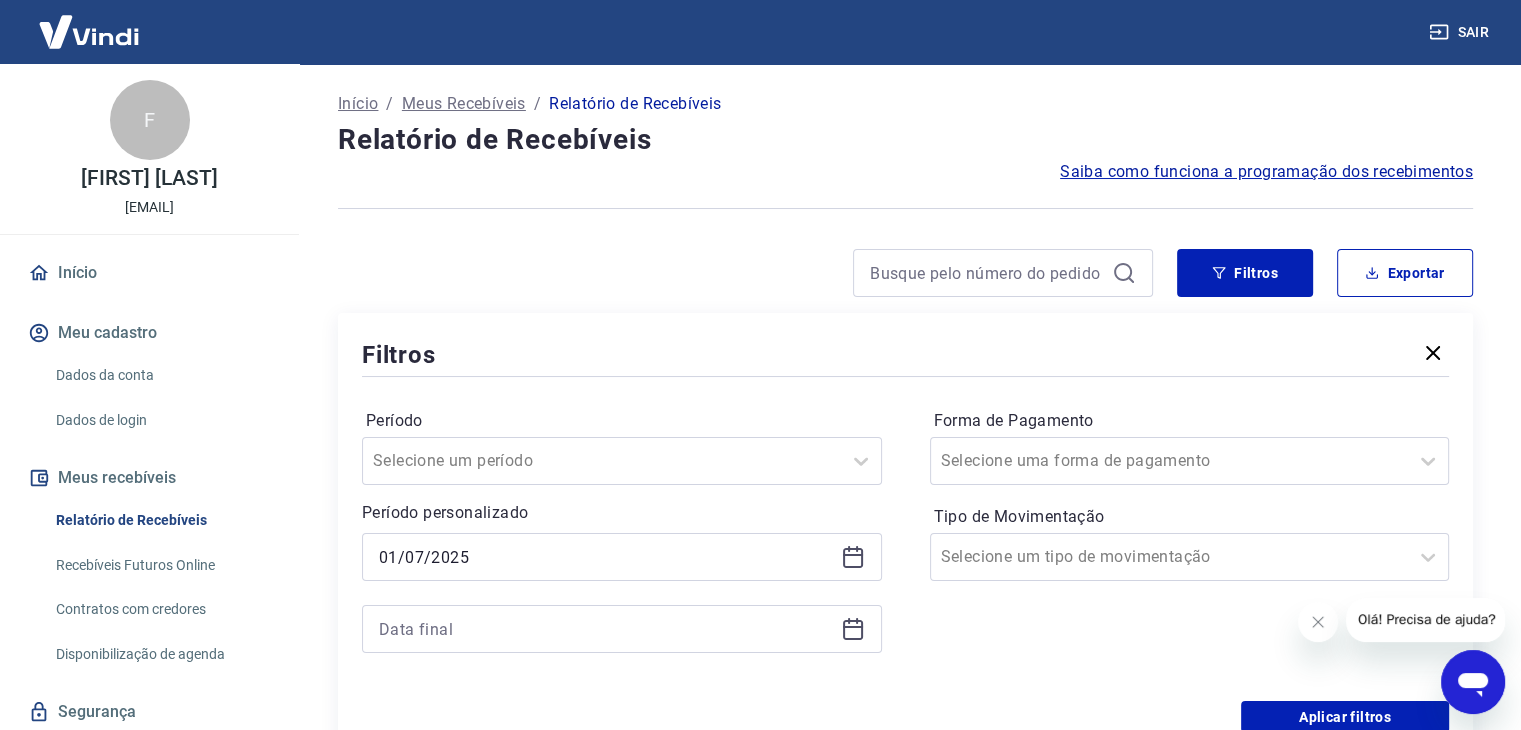 click 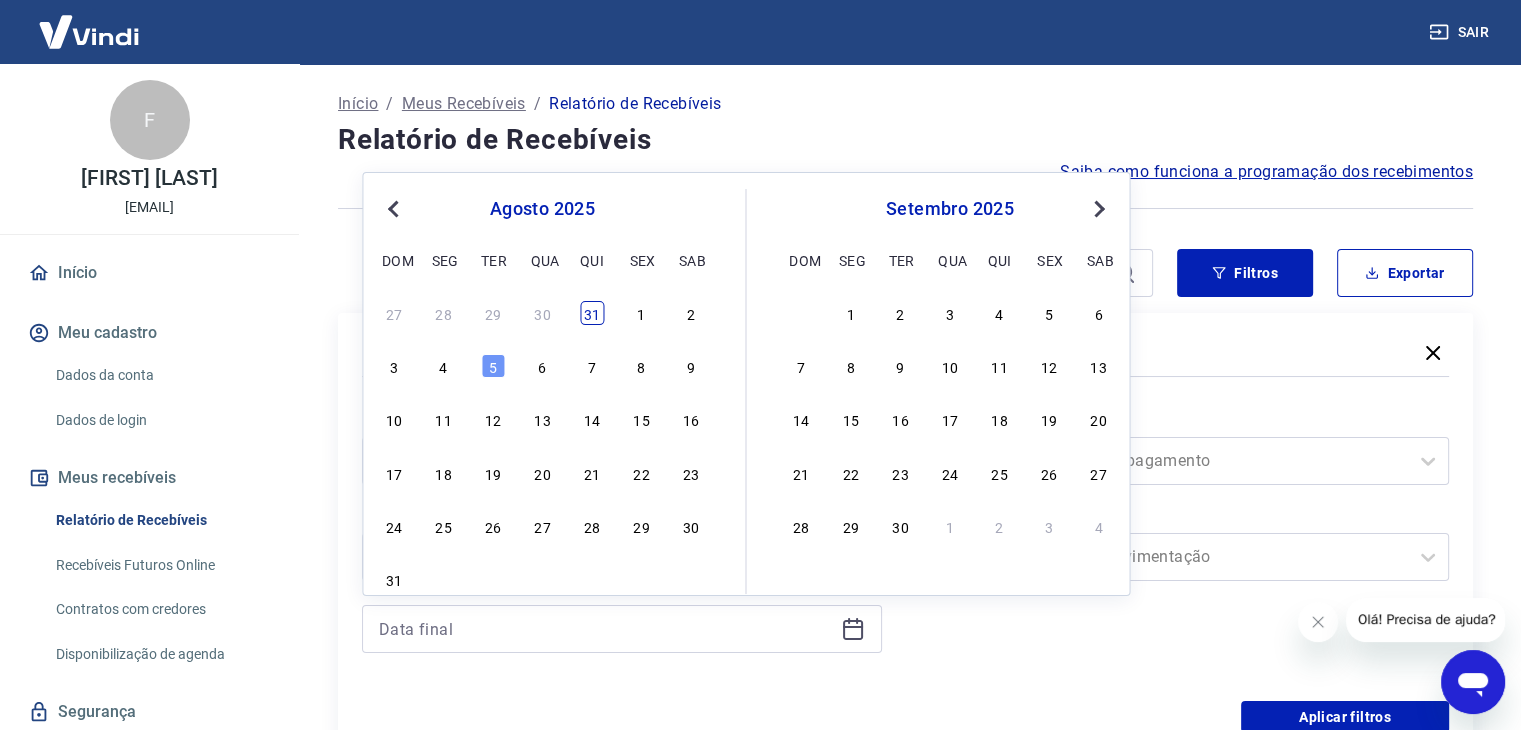 click on "31" at bounding box center [592, 313] 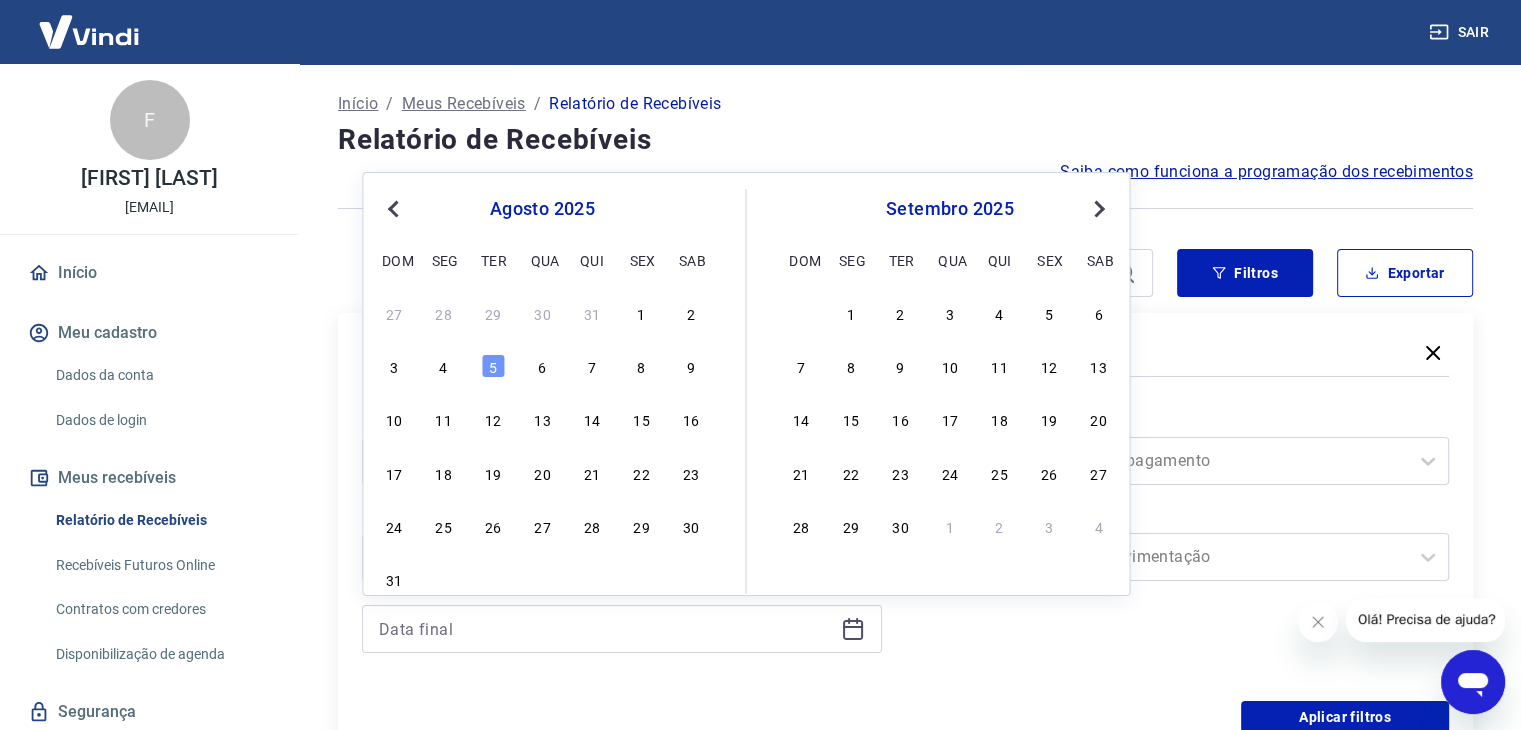 type on "31/07/2025" 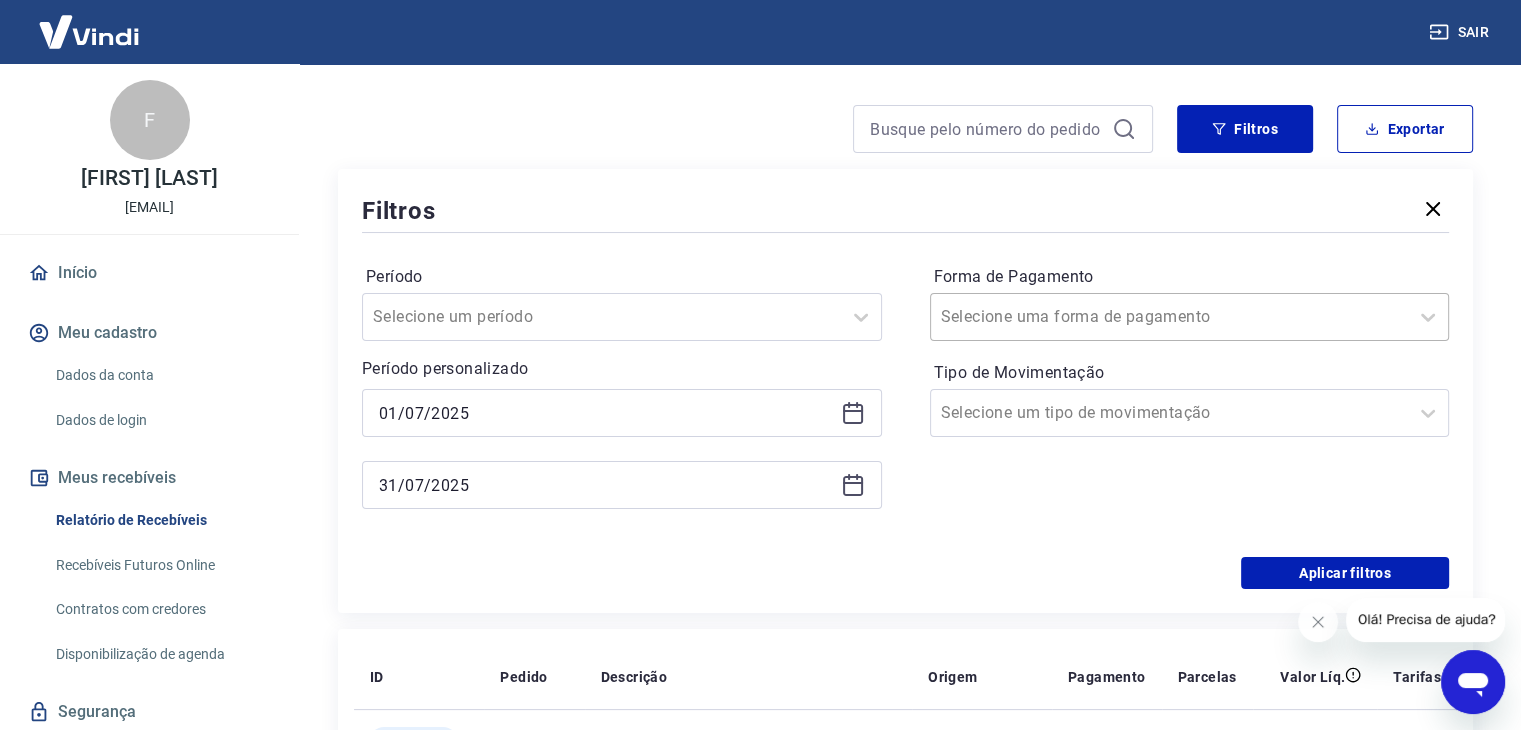 scroll, scrollTop: 200, scrollLeft: 0, axis: vertical 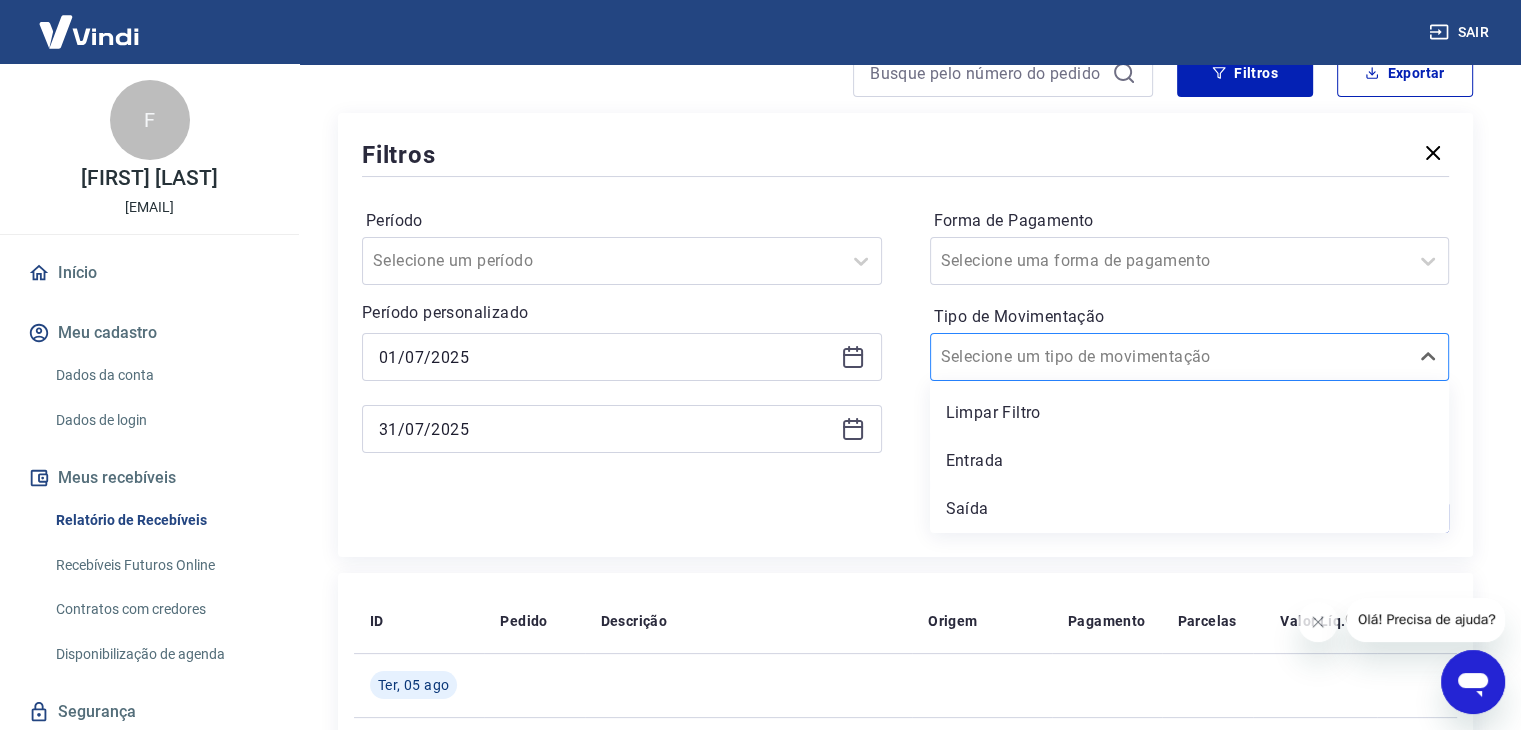 click on "Tipo de Movimentação" at bounding box center (1042, 357) 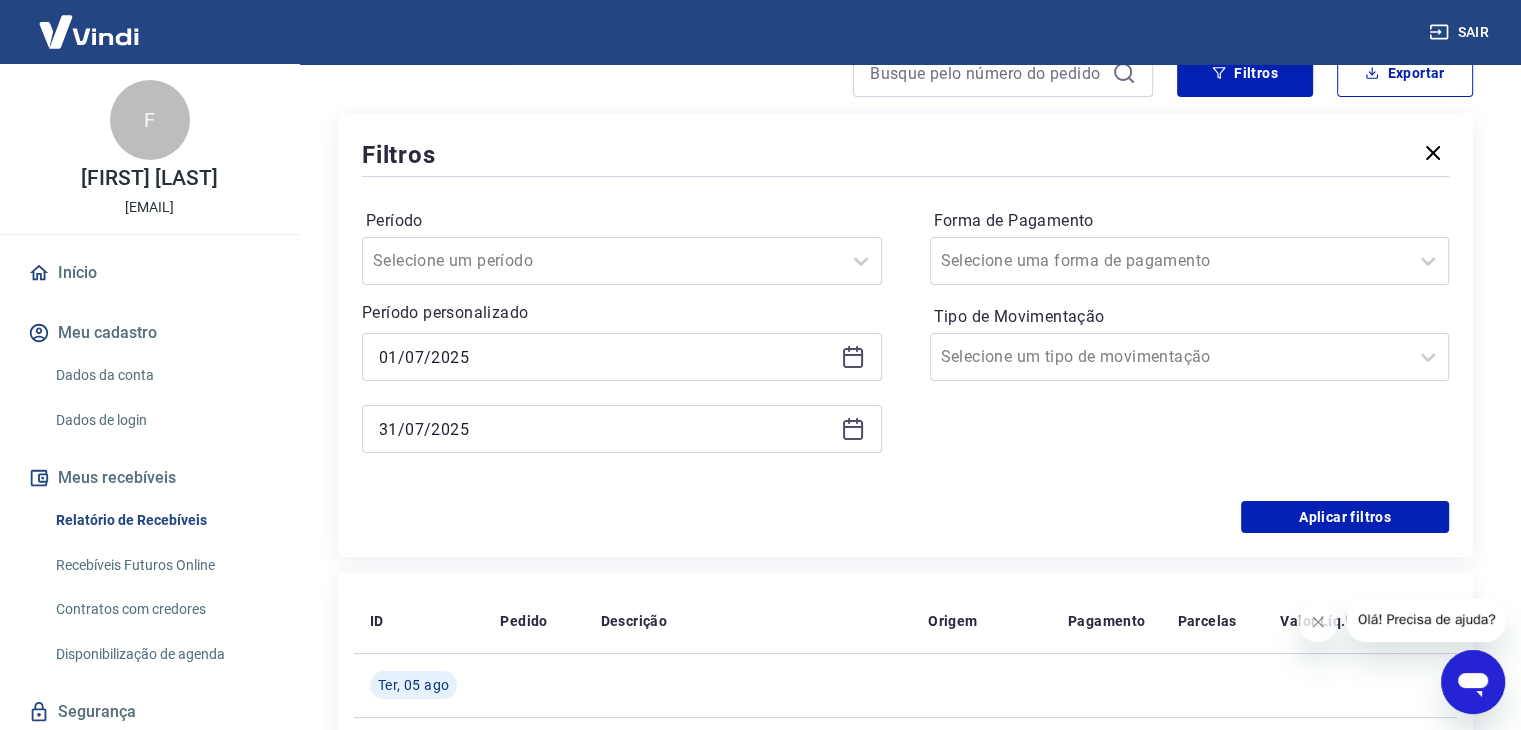 click on "Aplicar filtros" at bounding box center [905, 517] 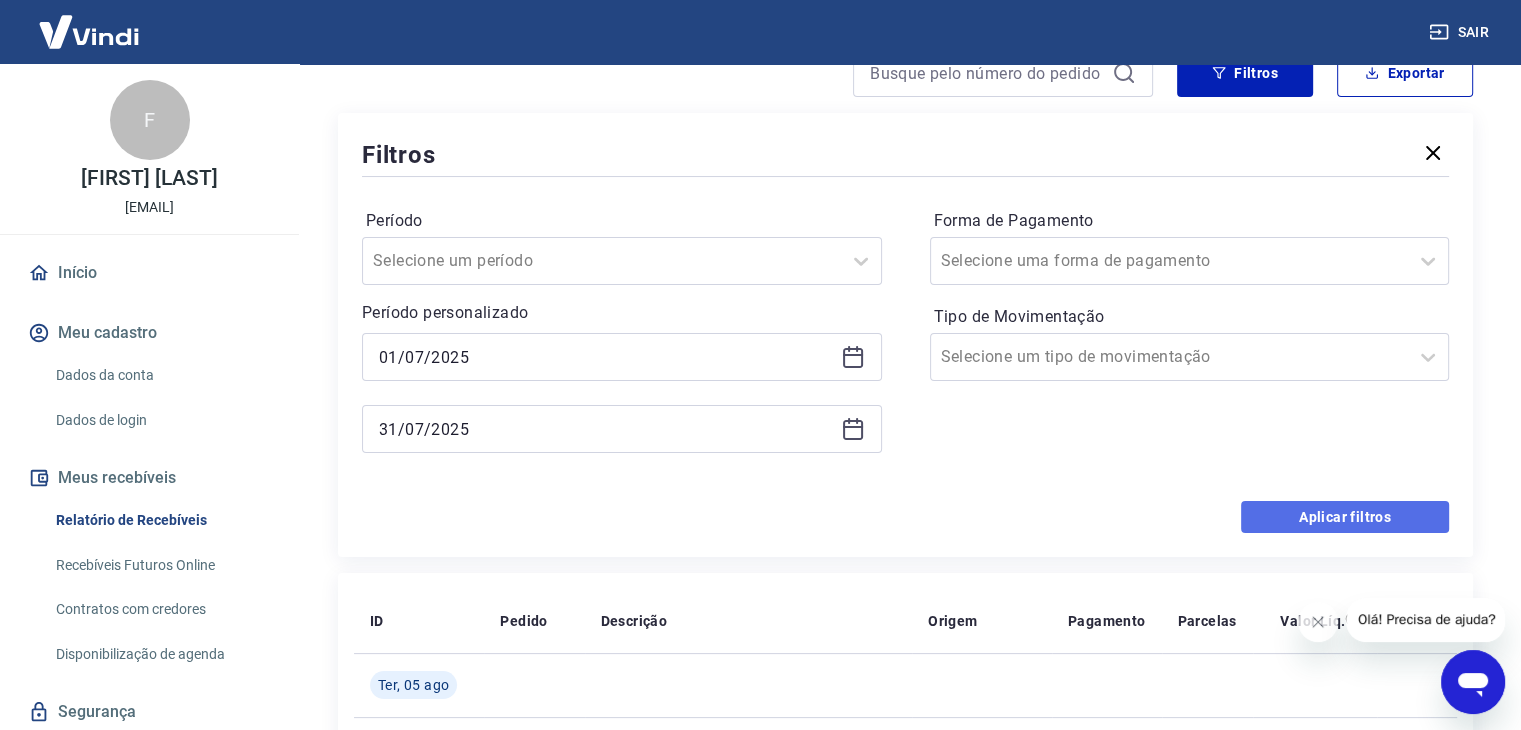 click on "Aplicar filtros" at bounding box center [1345, 517] 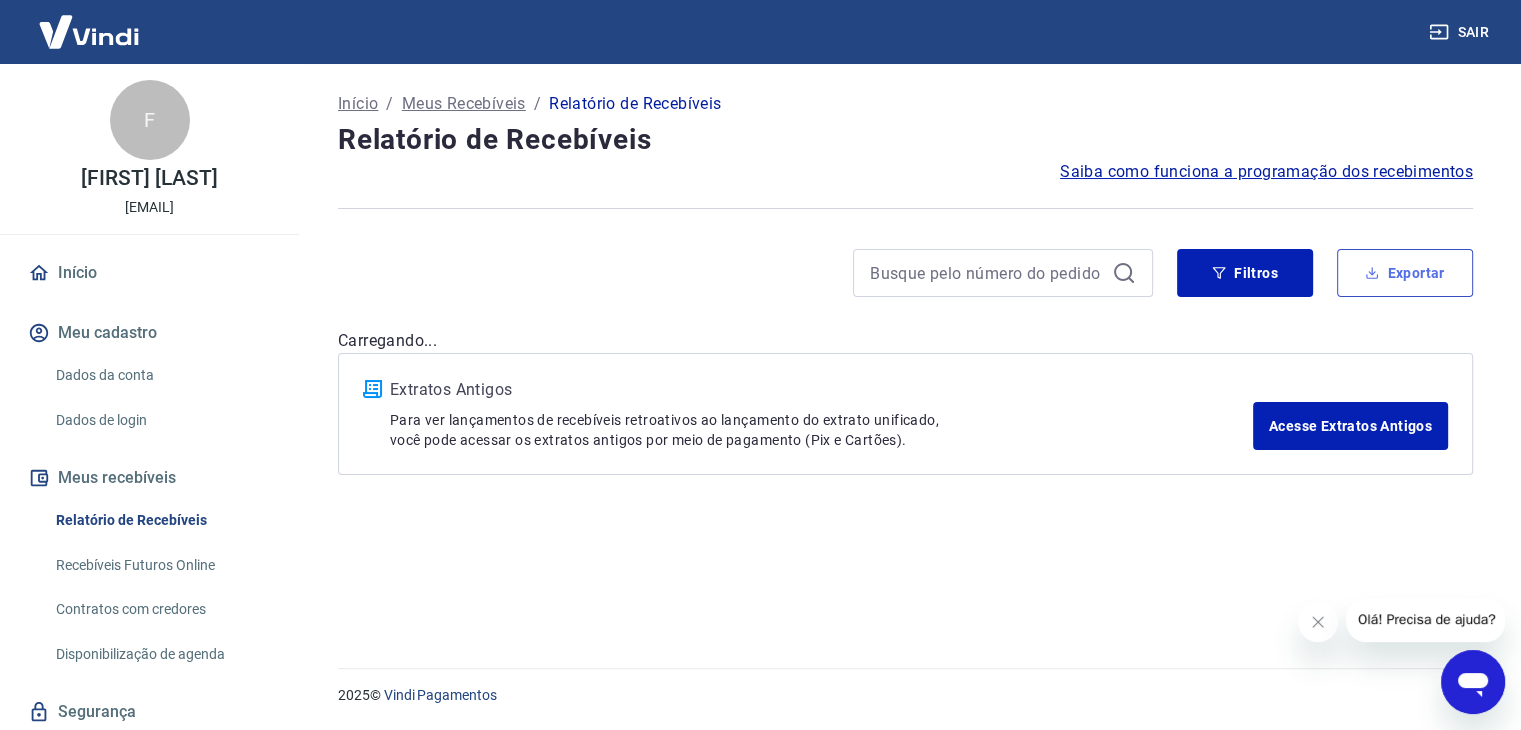 scroll, scrollTop: 0, scrollLeft: 0, axis: both 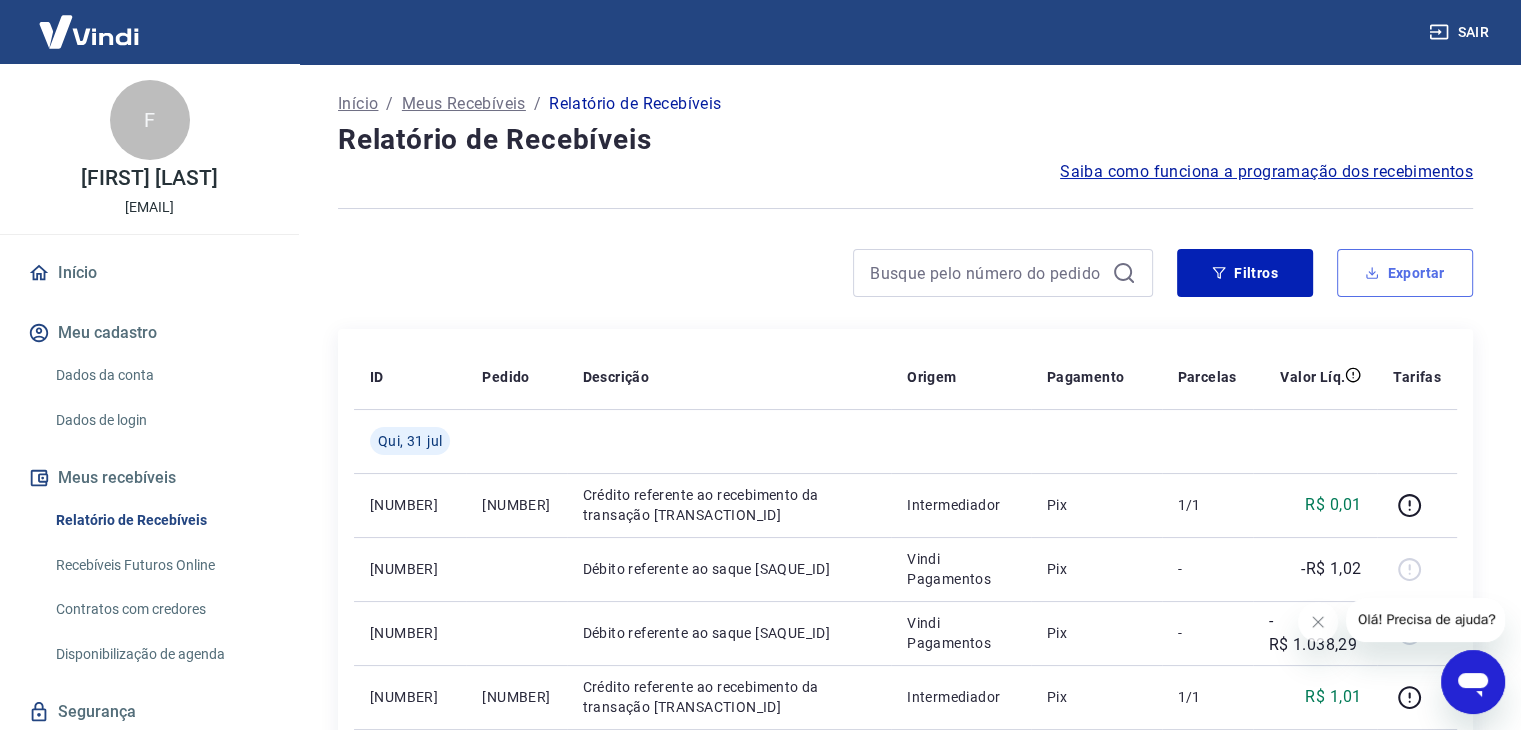 click on "Exportar" at bounding box center [1405, 273] 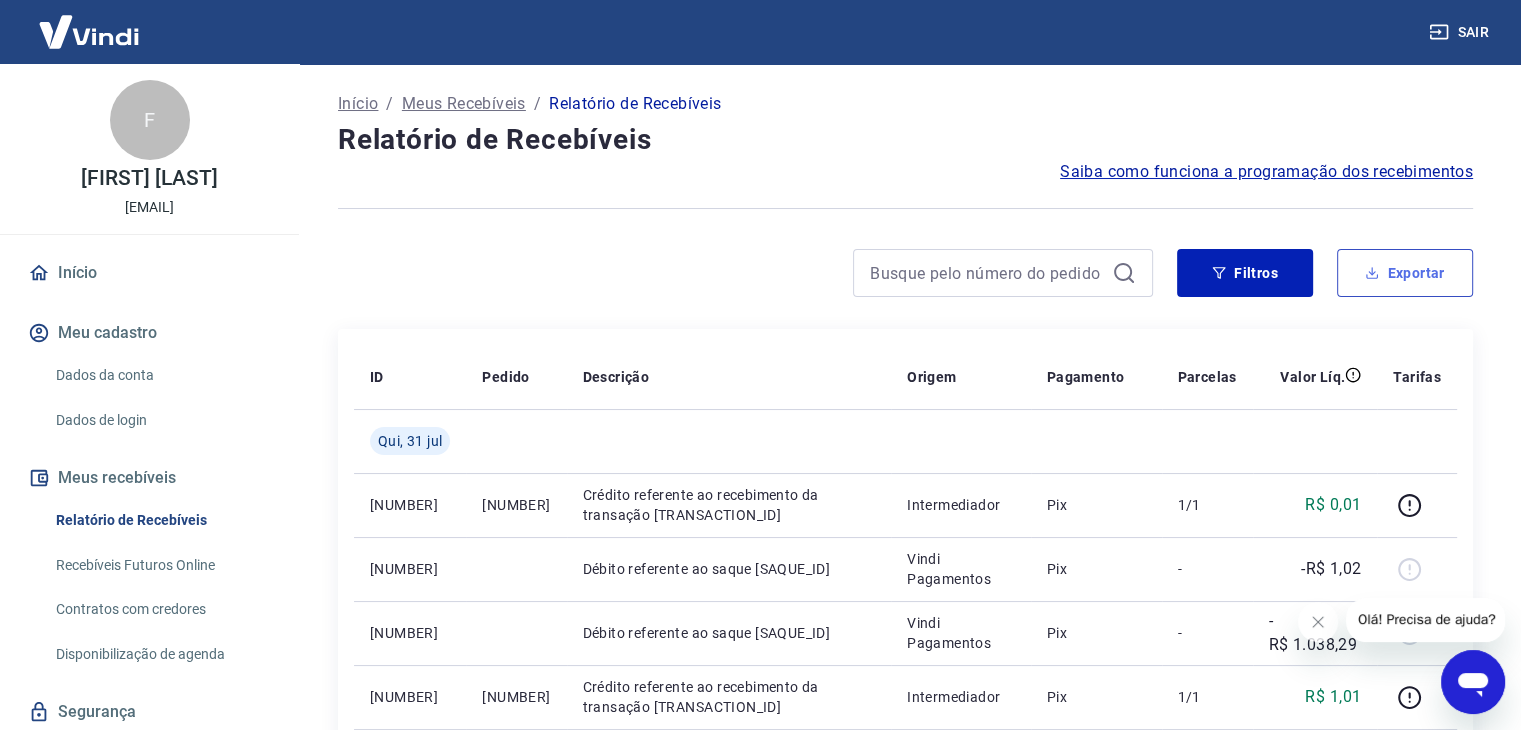 type on "01/07/2025" 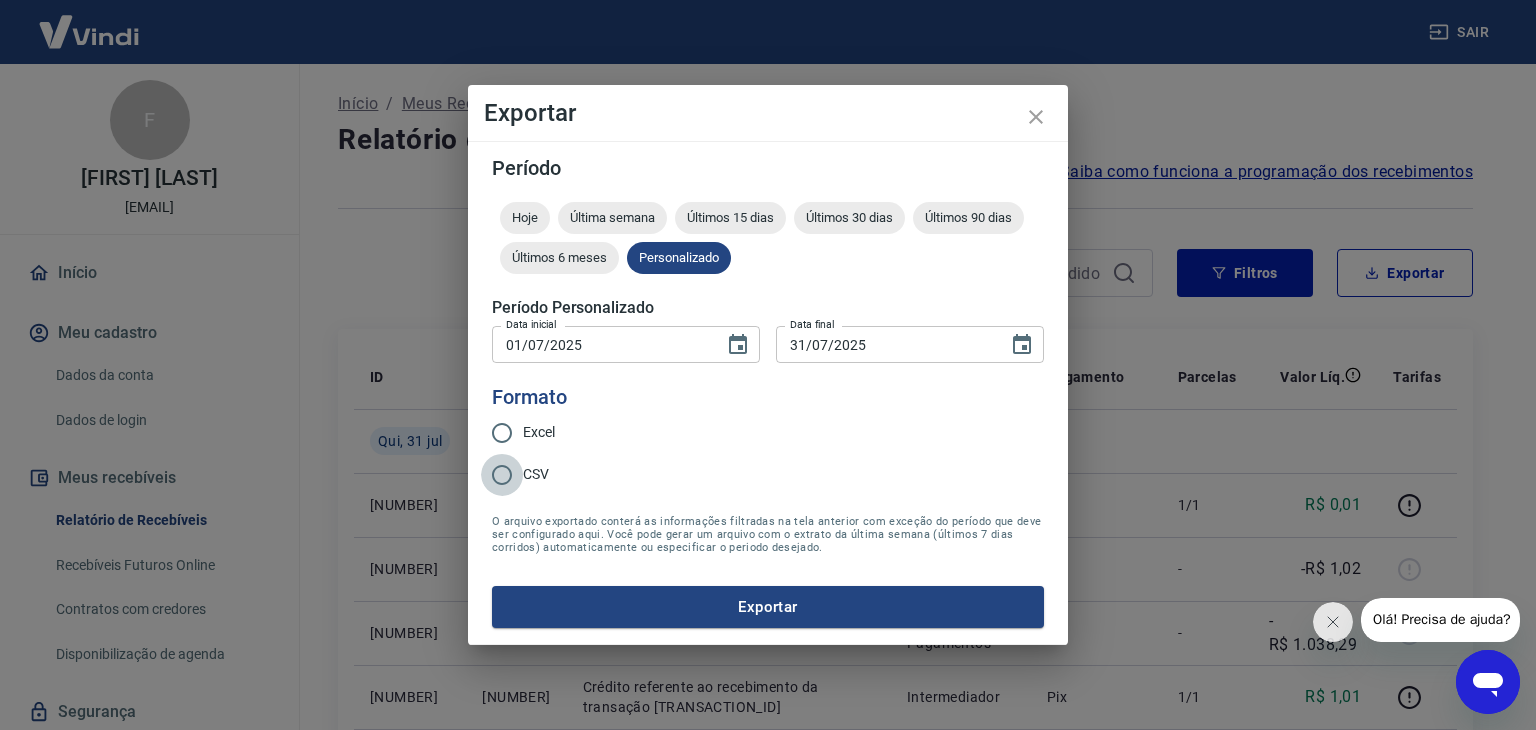 click on "CSV" at bounding box center (502, 475) 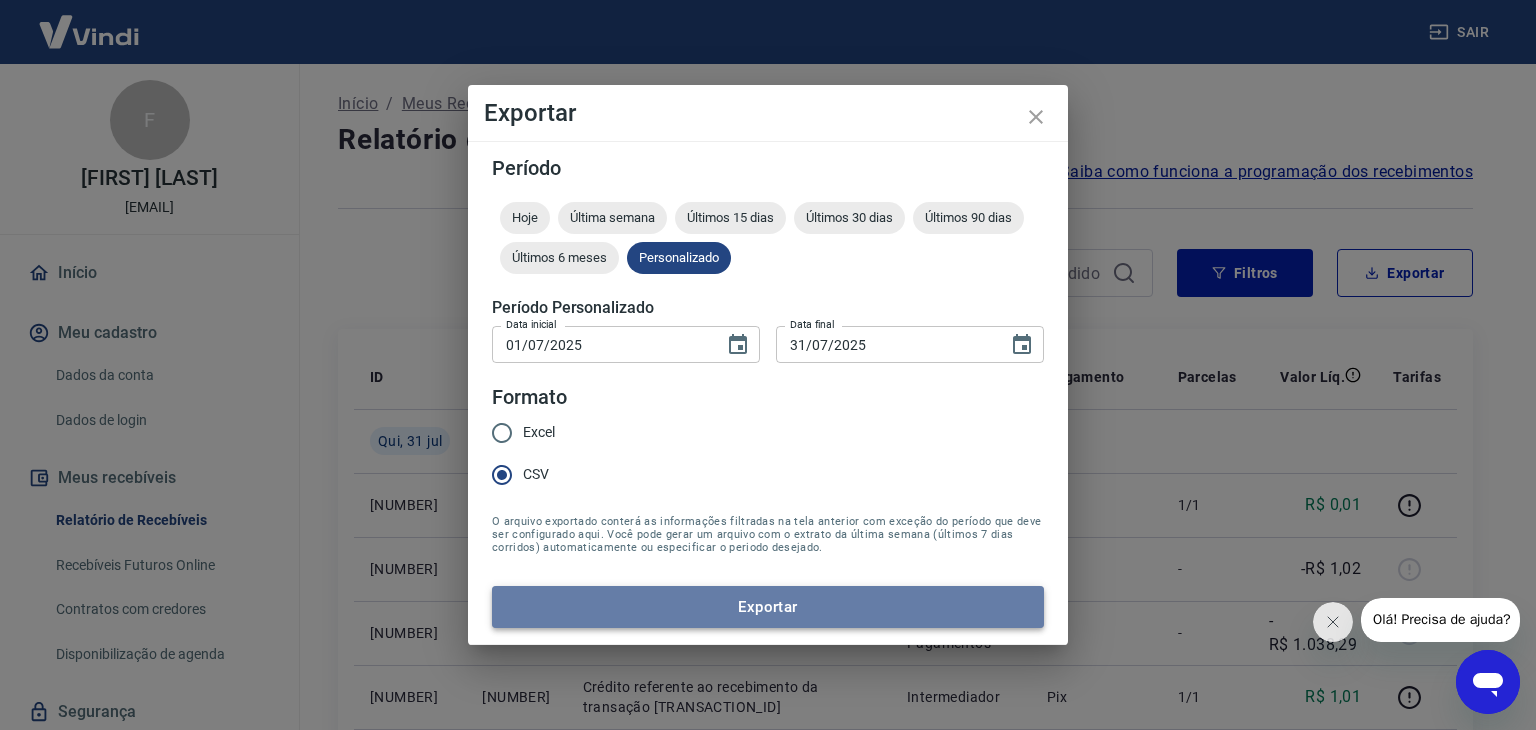 click on "Exportar" at bounding box center [768, 607] 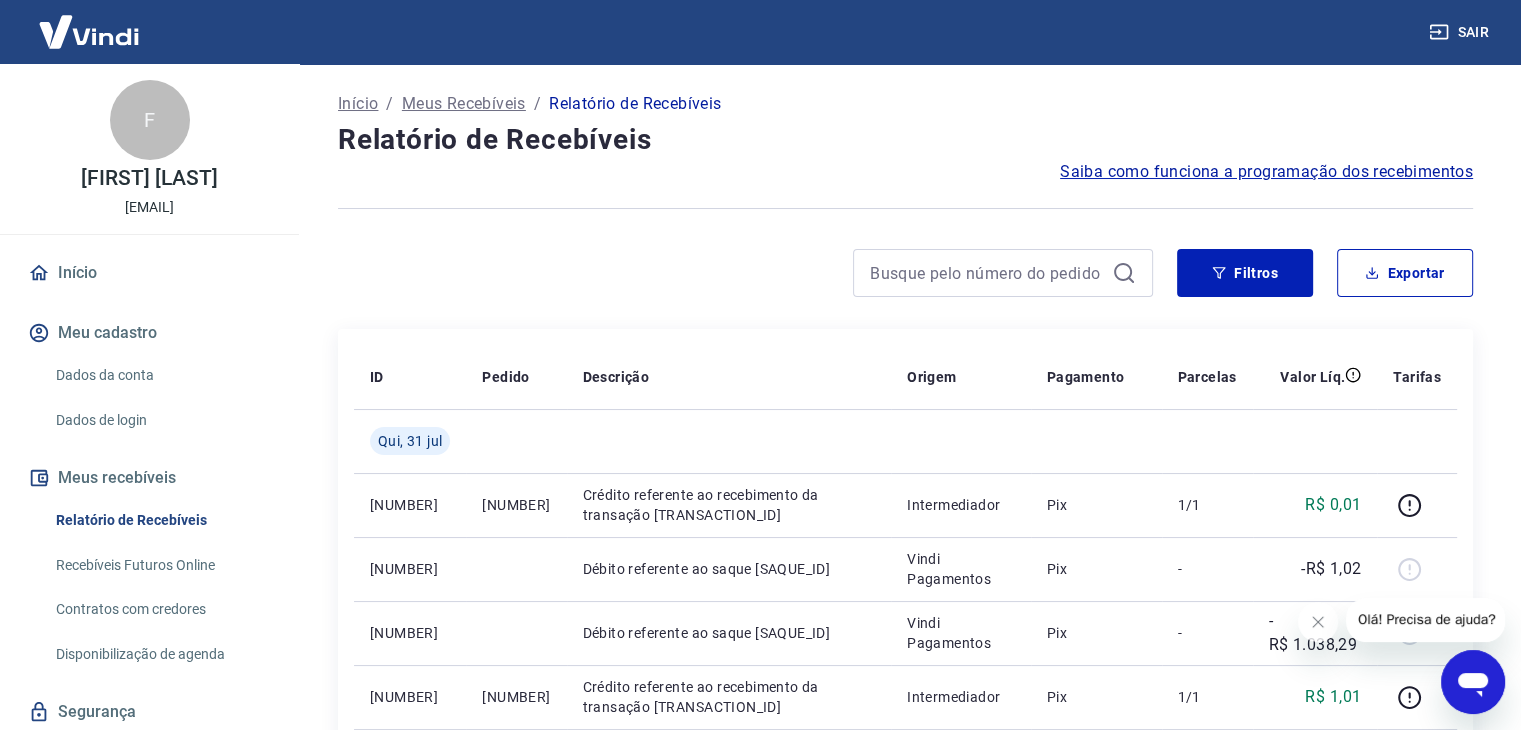 click on "Sair" at bounding box center [1461, 32] 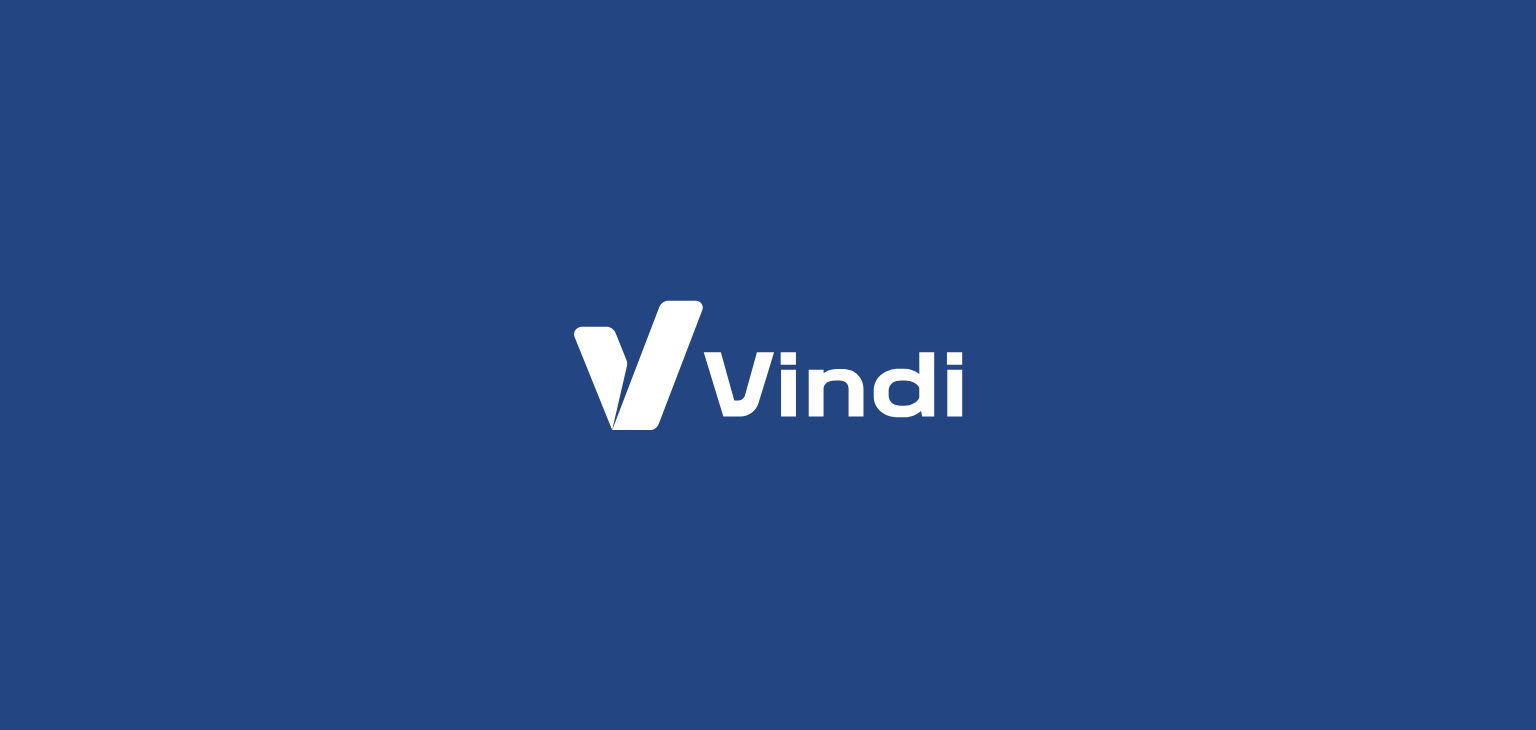 scroll, scrollTop: 0, scrollLeft: 0, axis: both 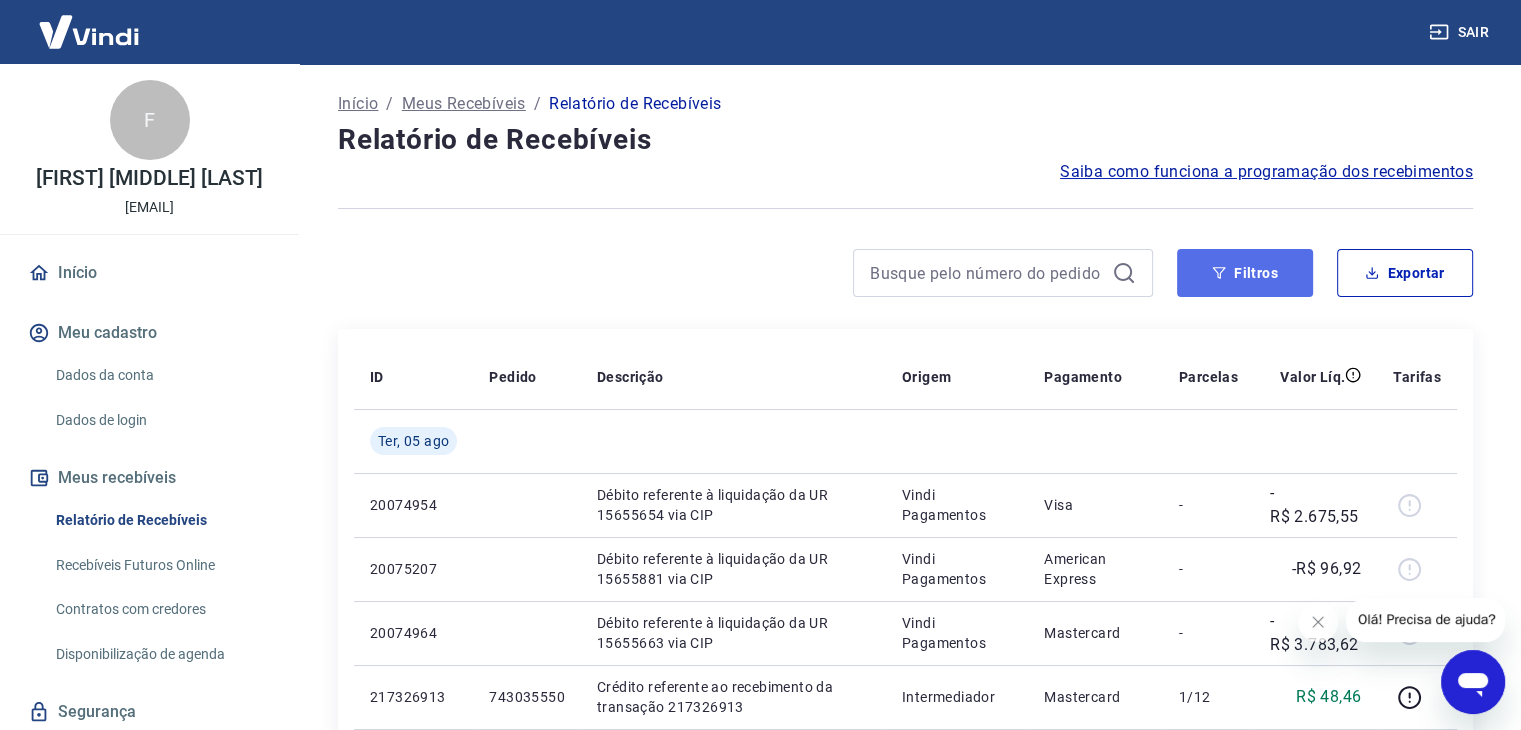 click on "Filtros" at bounding box center (1245, 273) 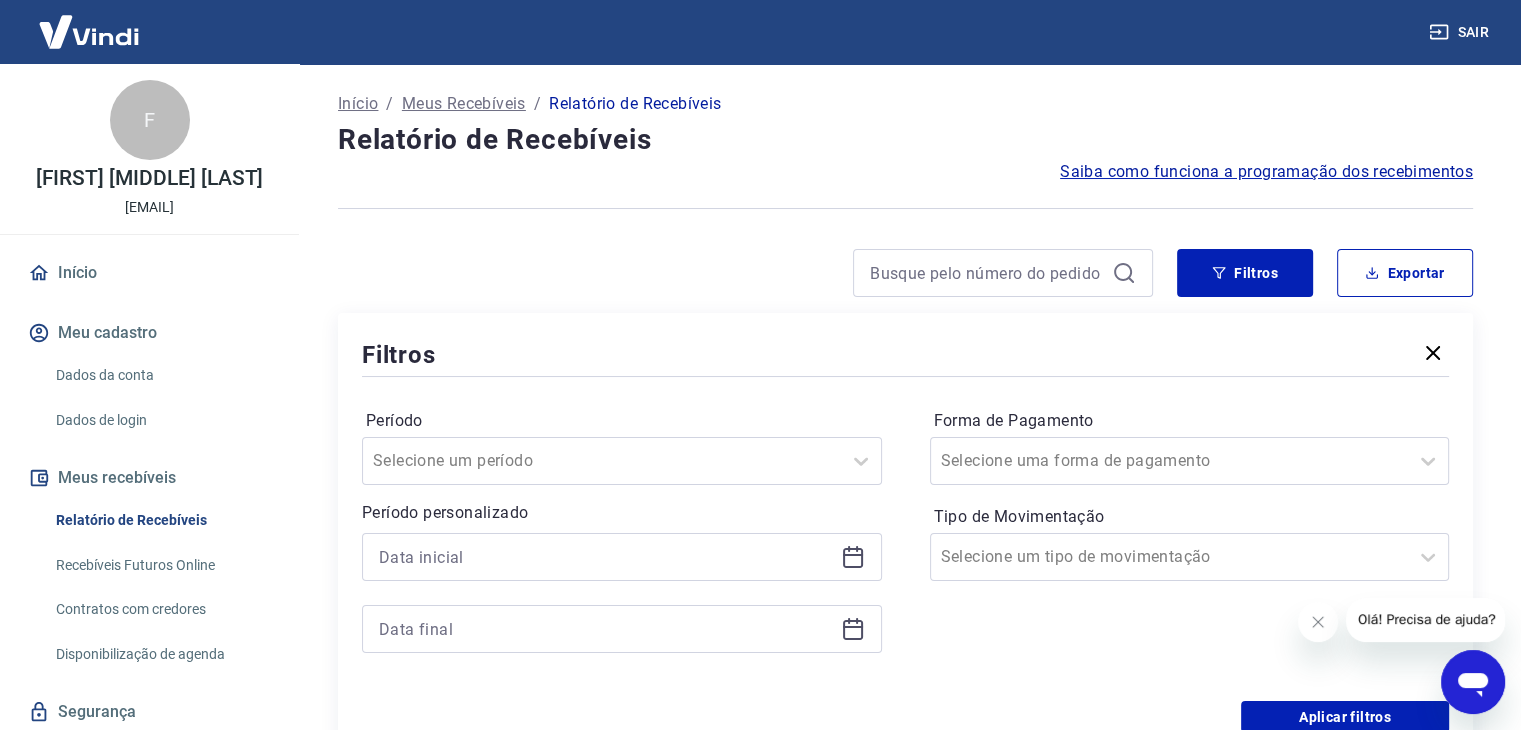 click 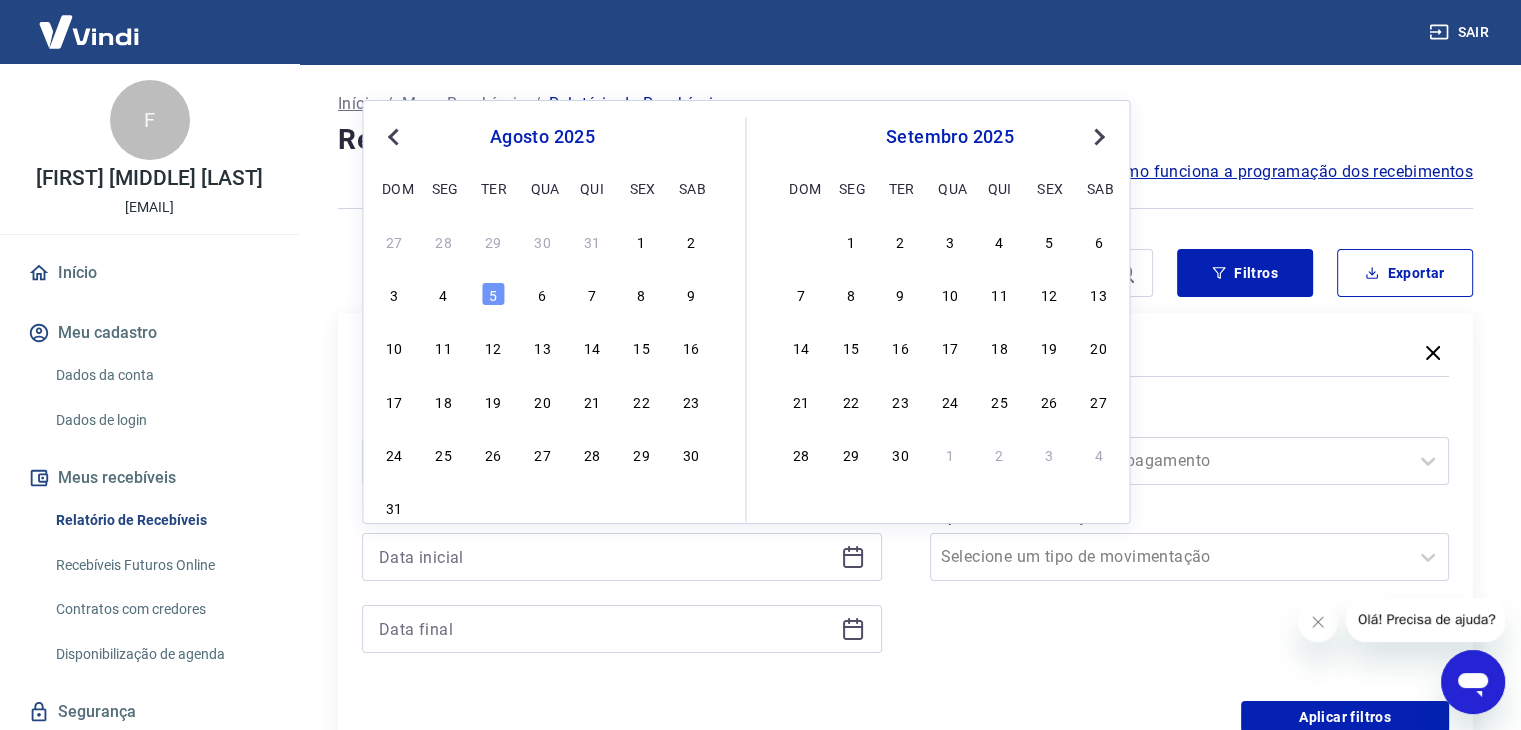click on "Previous Month" at bounding box center (393, 137) 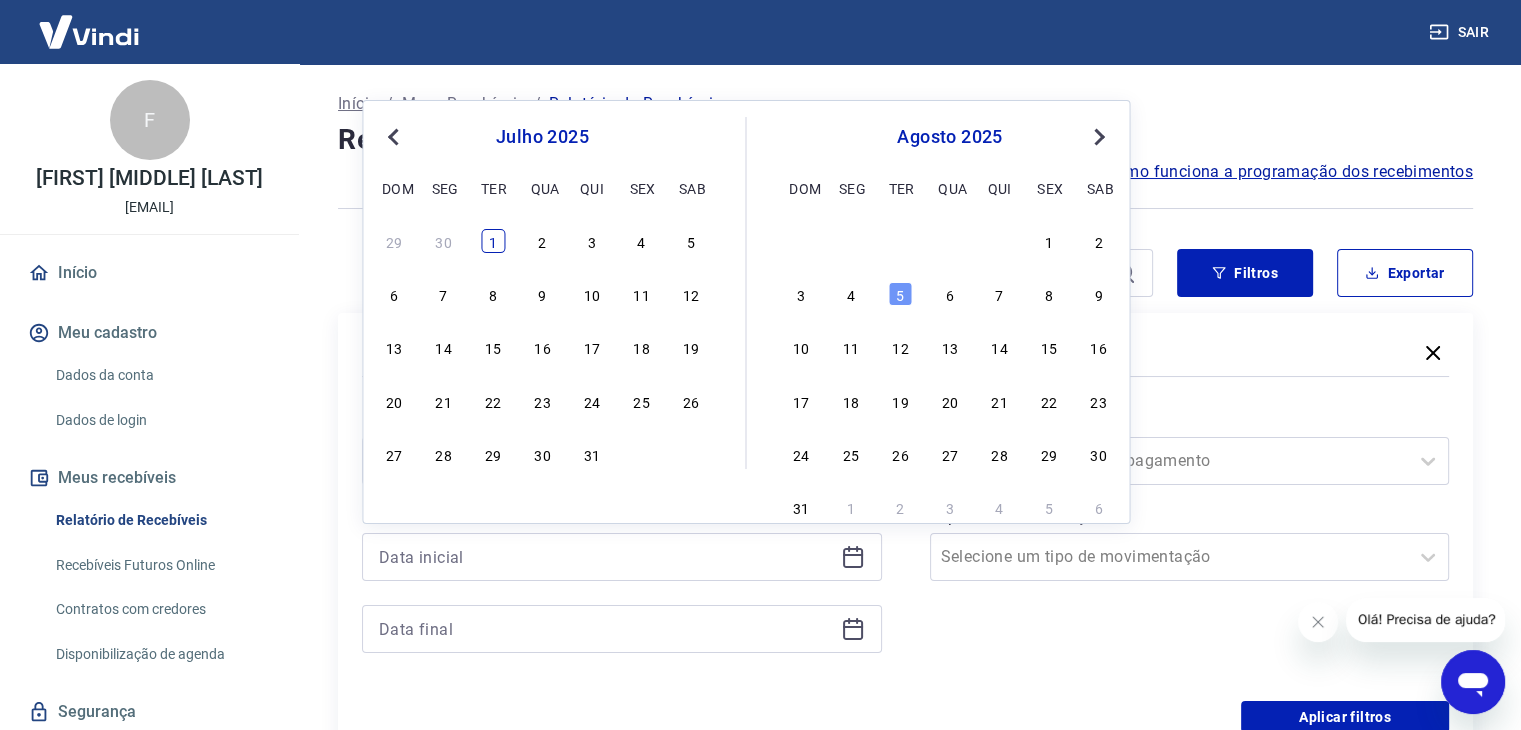 click on "1" at bounding box center (493, 241) 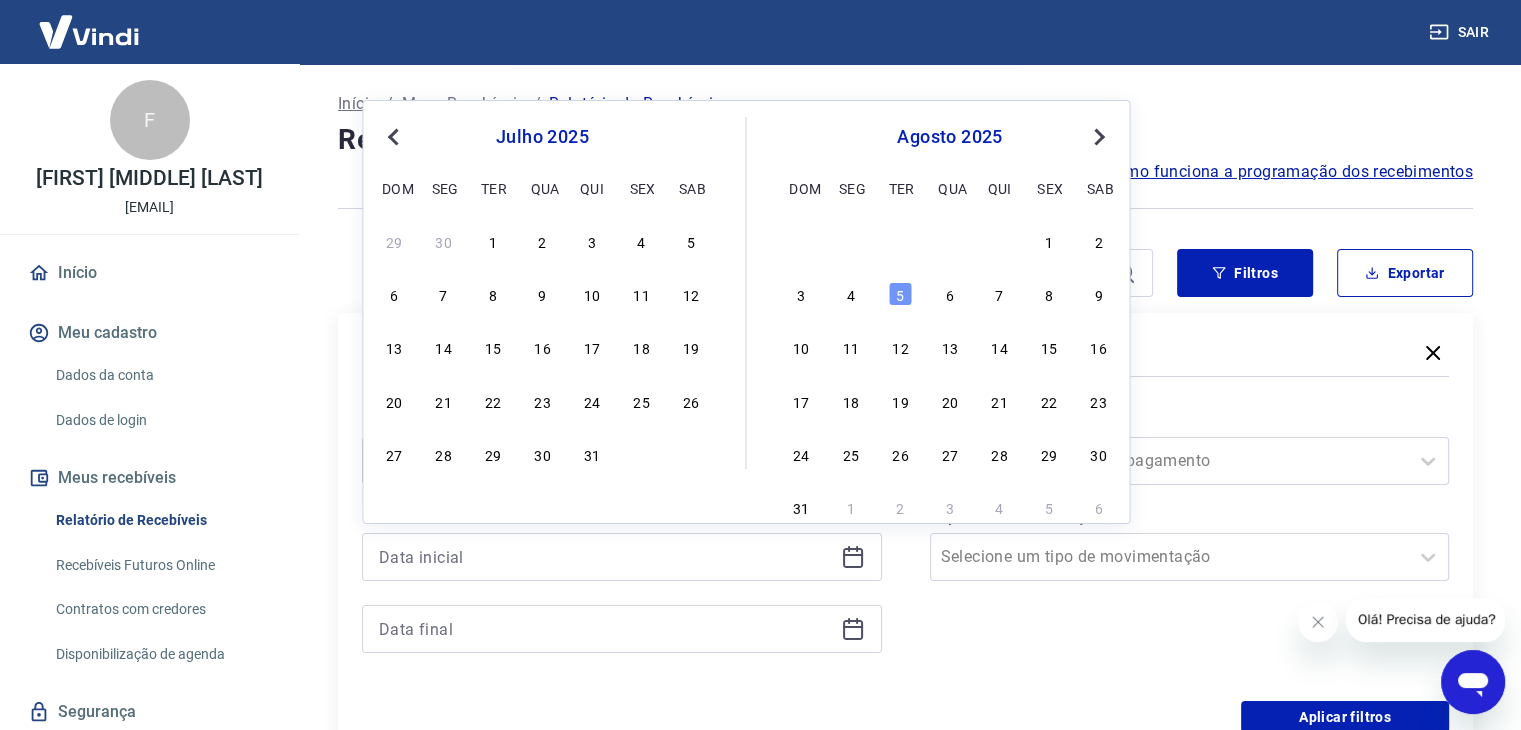 type on "01/07/2025" 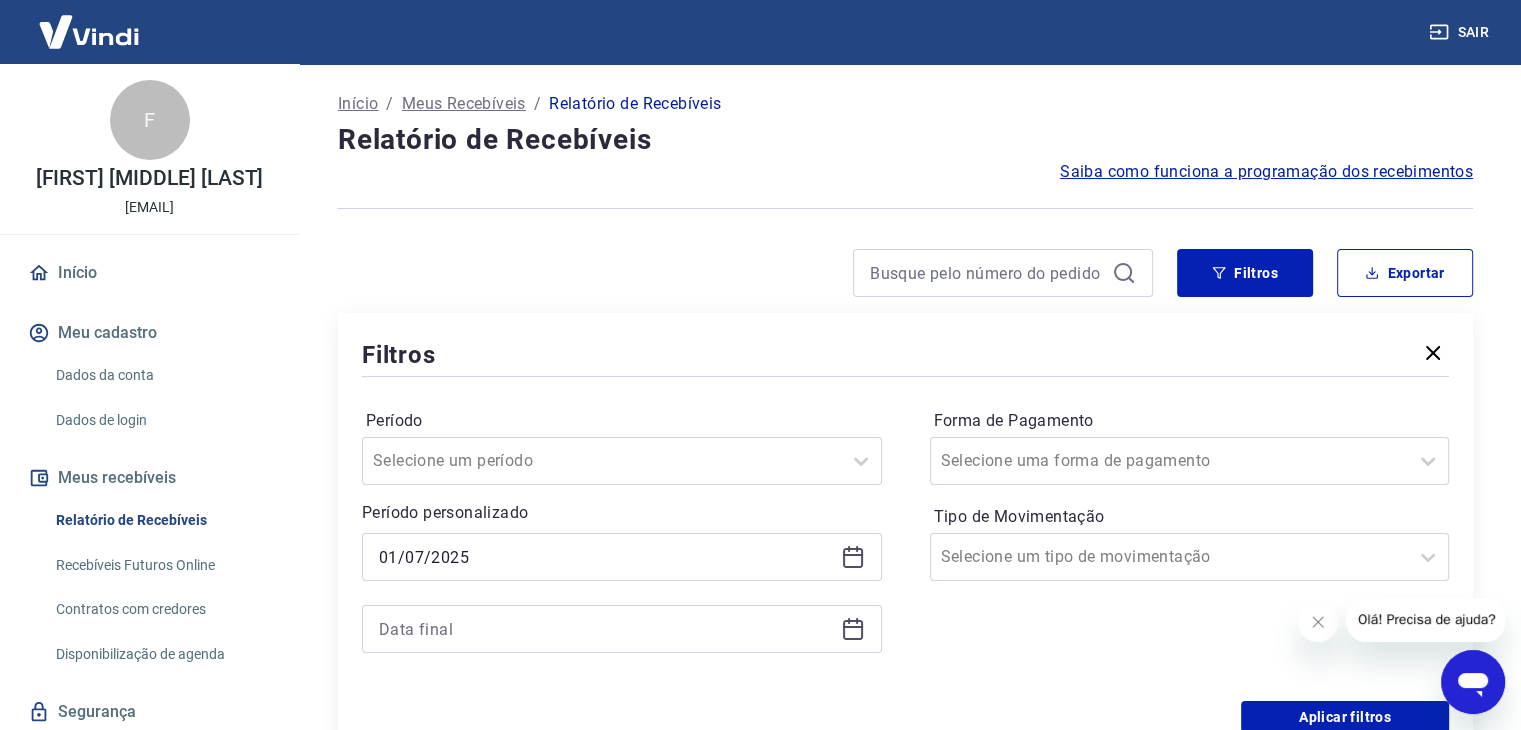 click 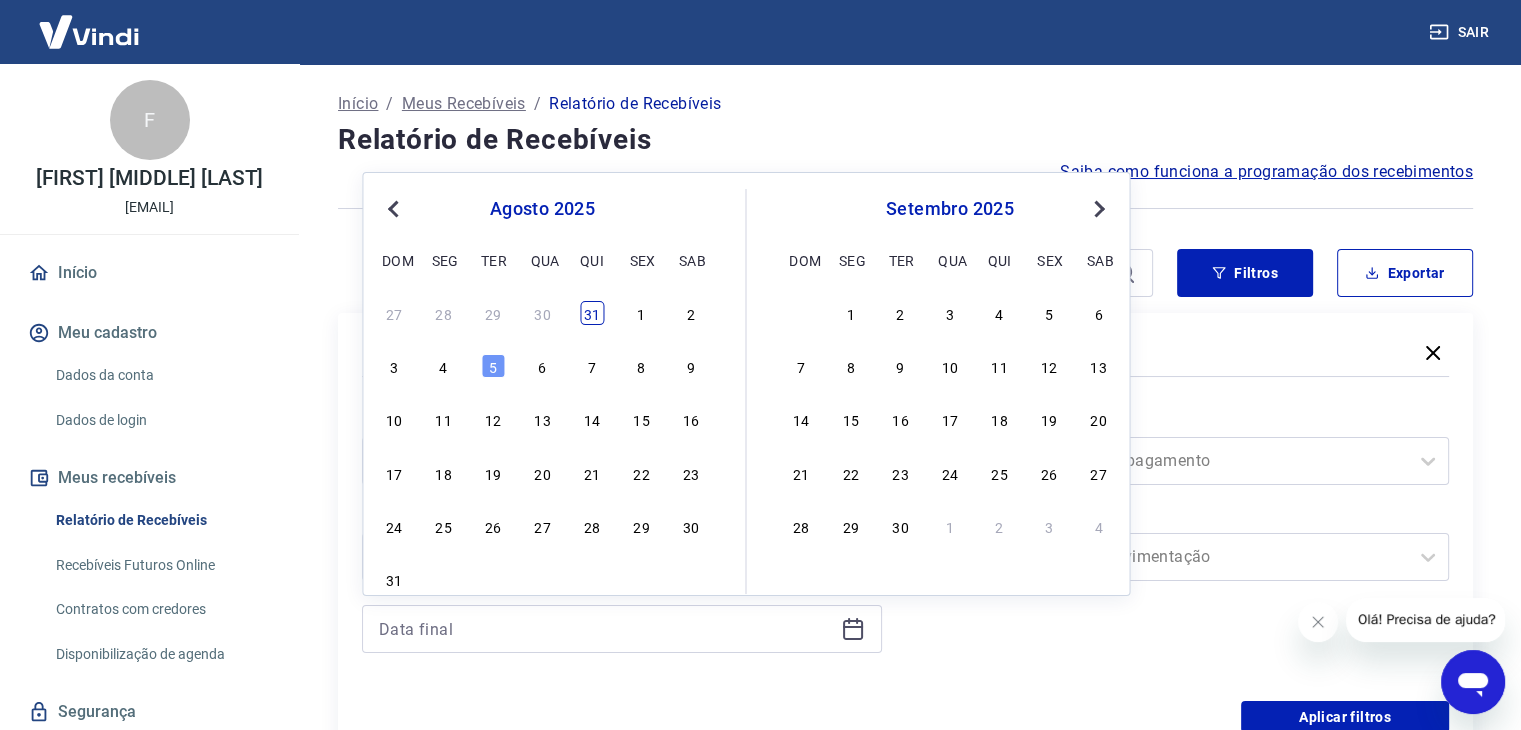 click on "31" at bounding box center [592, 313] 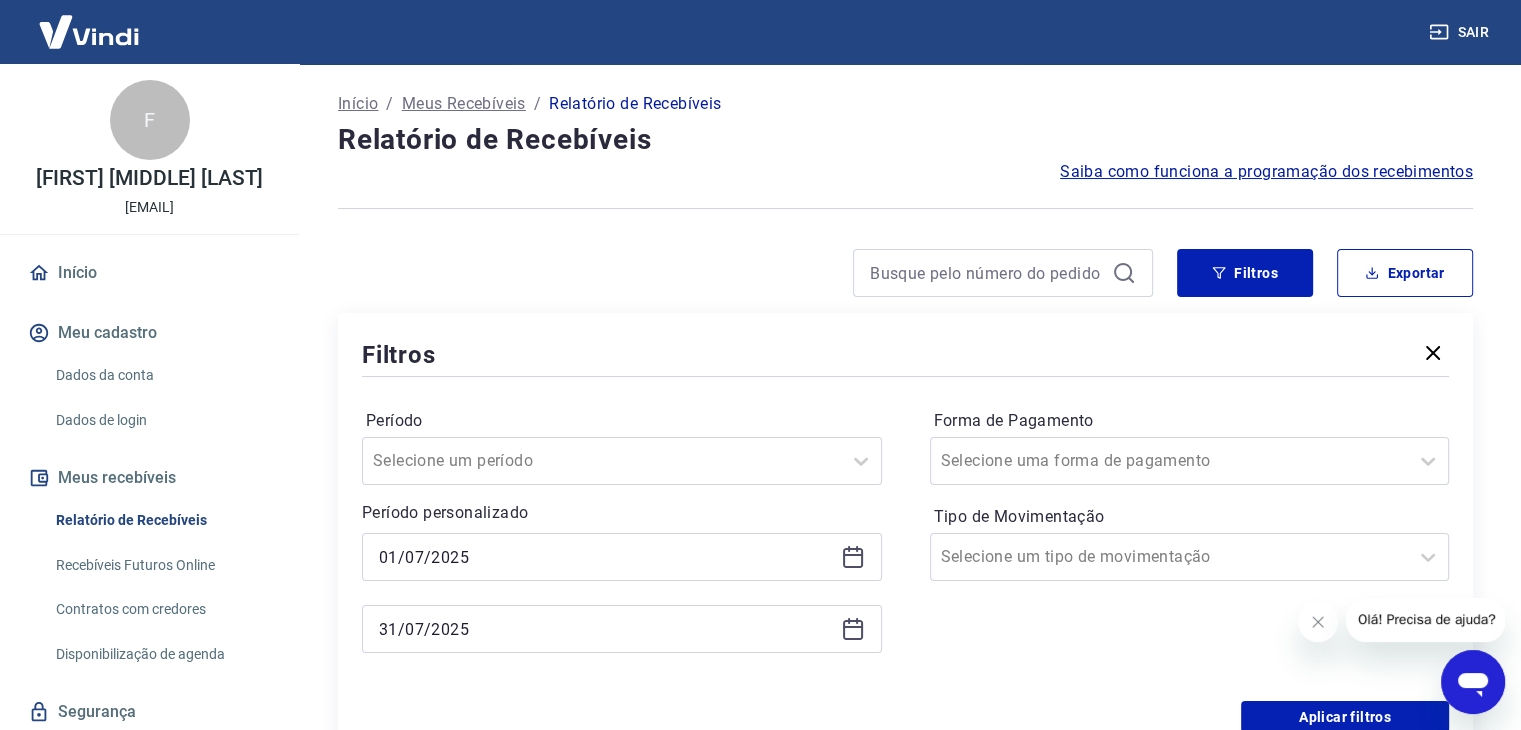 type on "31/07/2025" 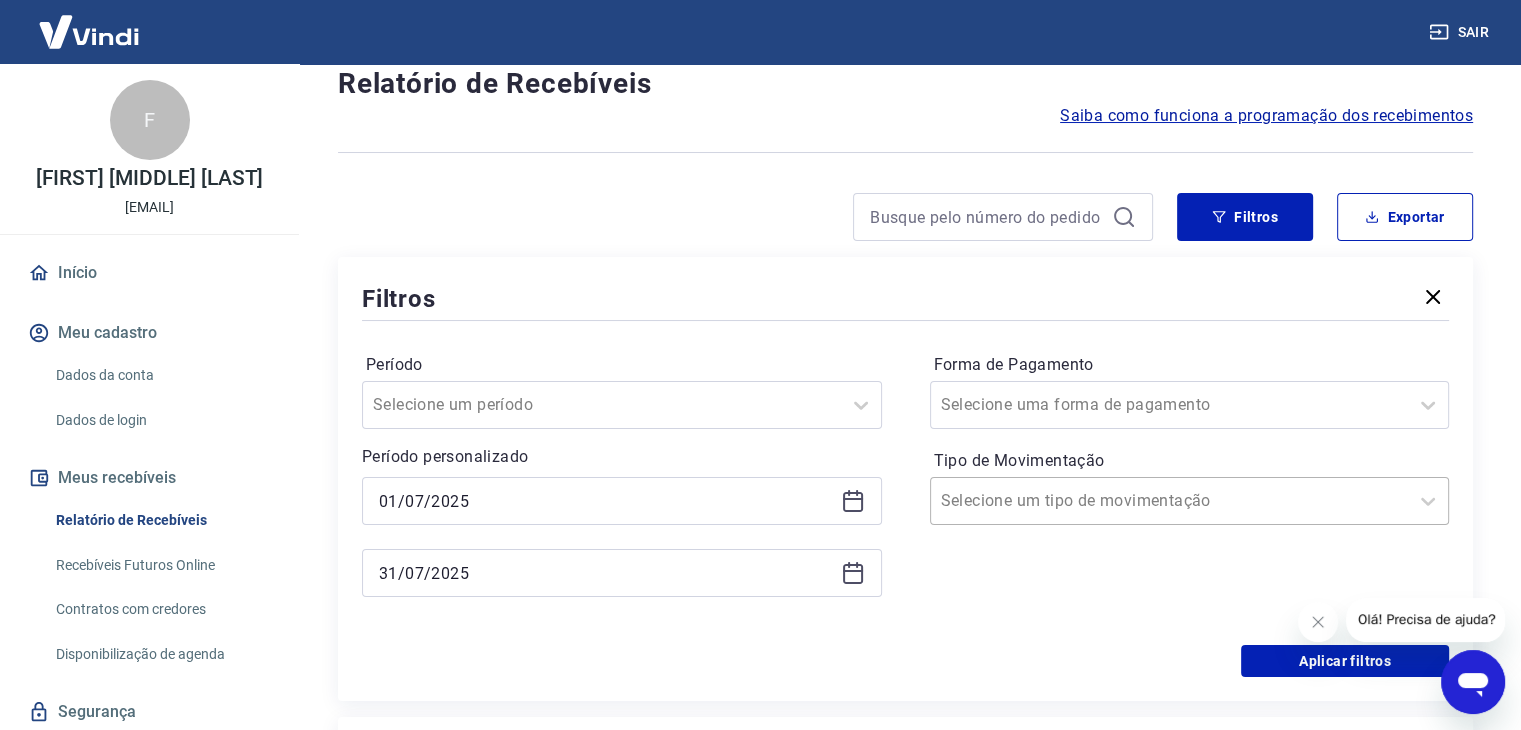 scroll, scrollTop: 100, scrollLeft: 0, axis: vertical 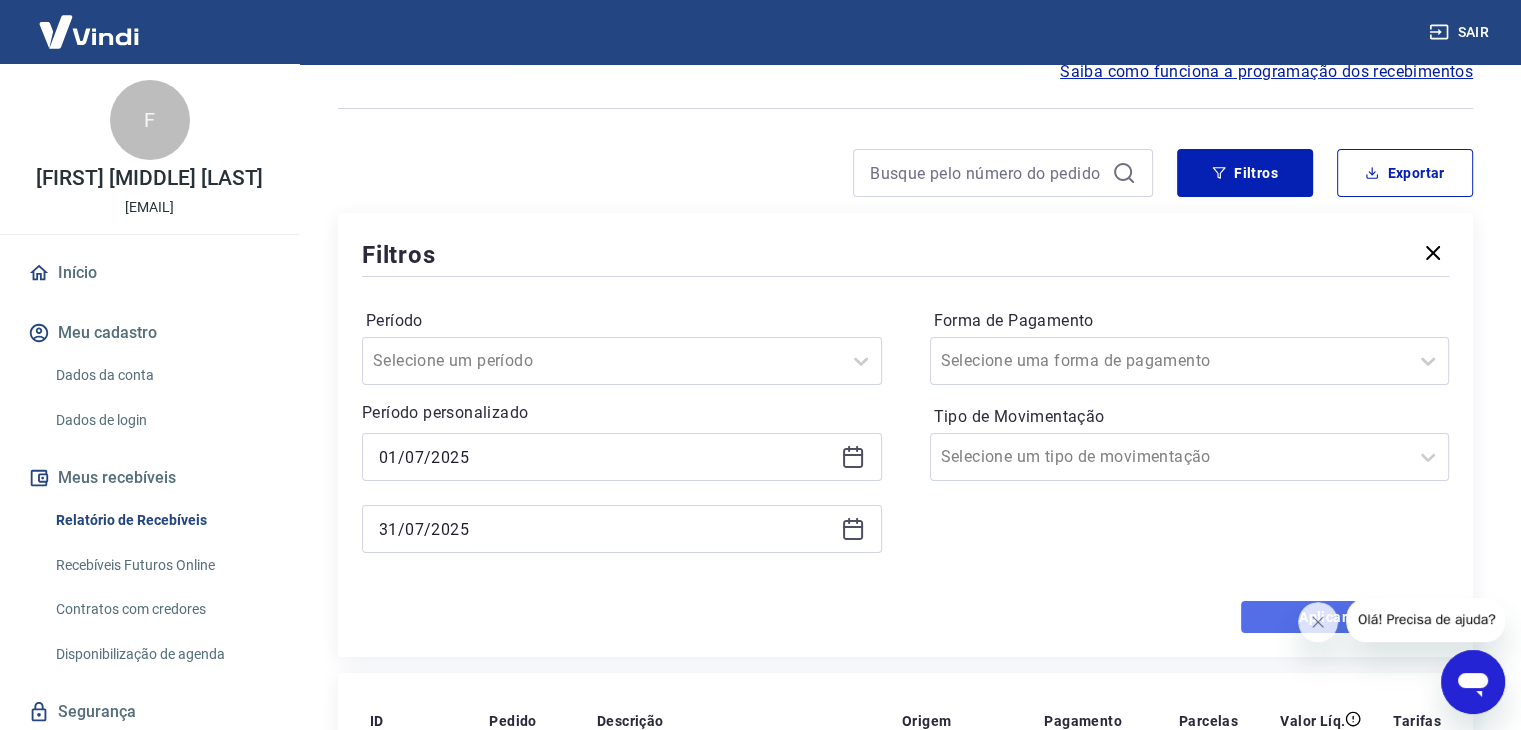 click on "Aplicar filtros" at bounding box center (1345, 617) 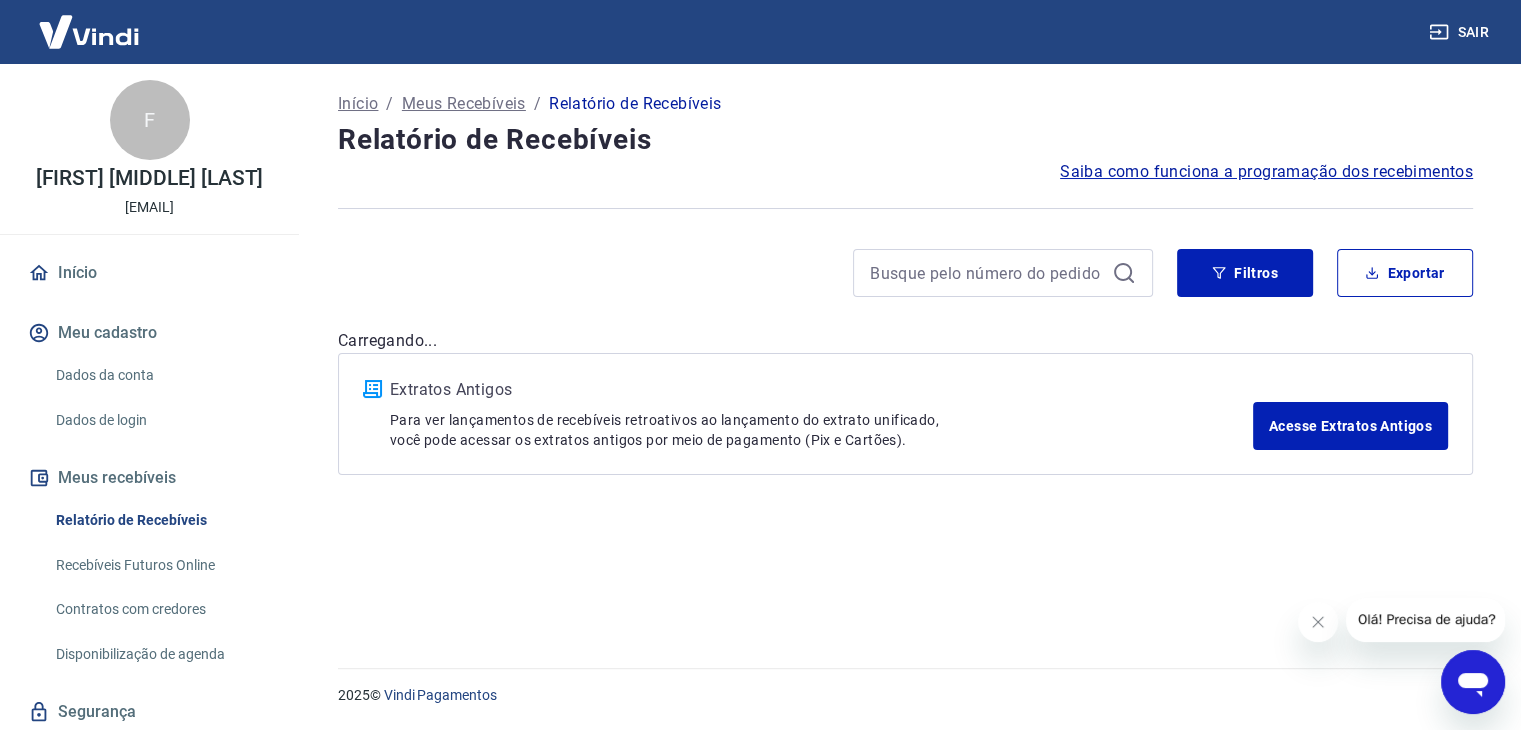 scroll, scrollTop: 0, scrollLeft: 0, axis: both 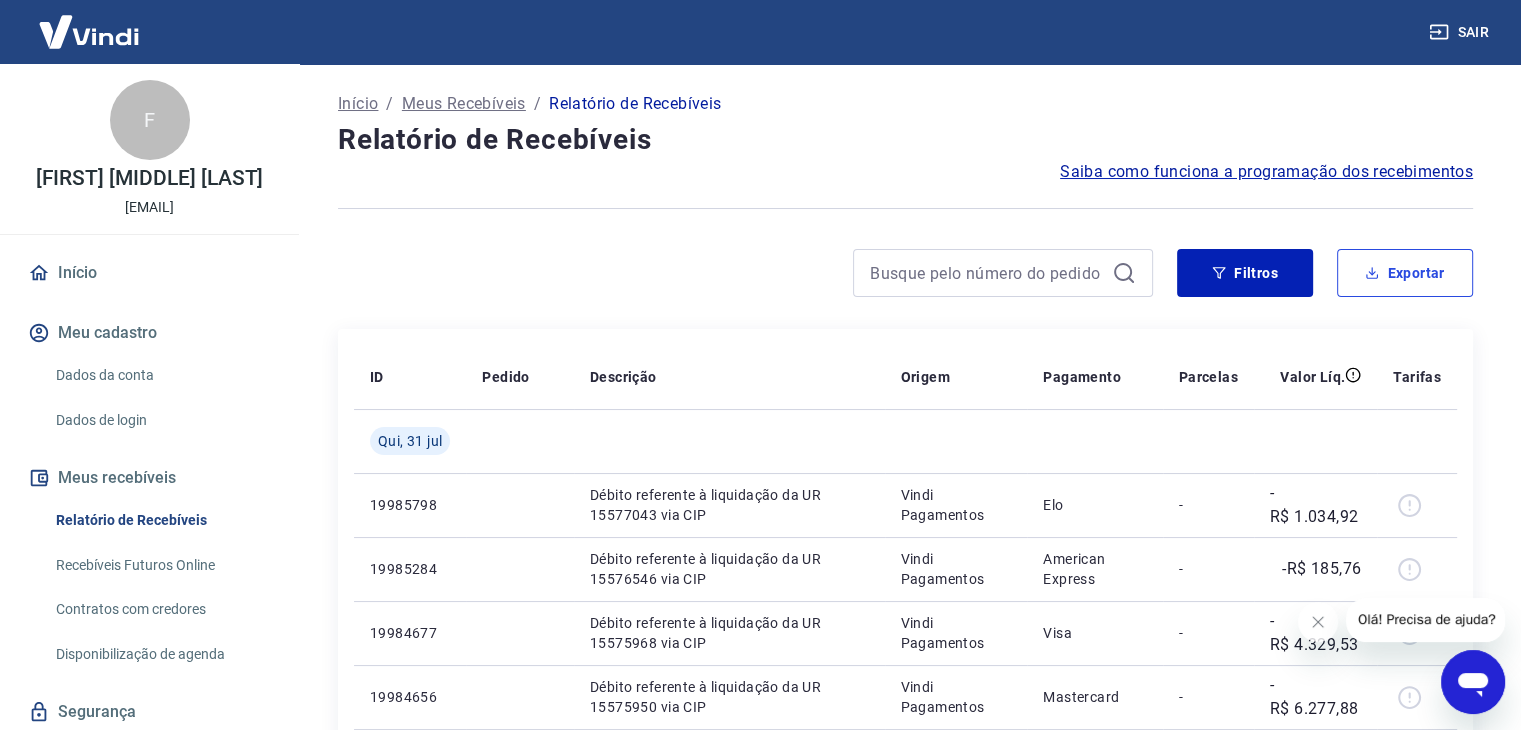 click on "Exportar" at bounding box center (1405, 273) 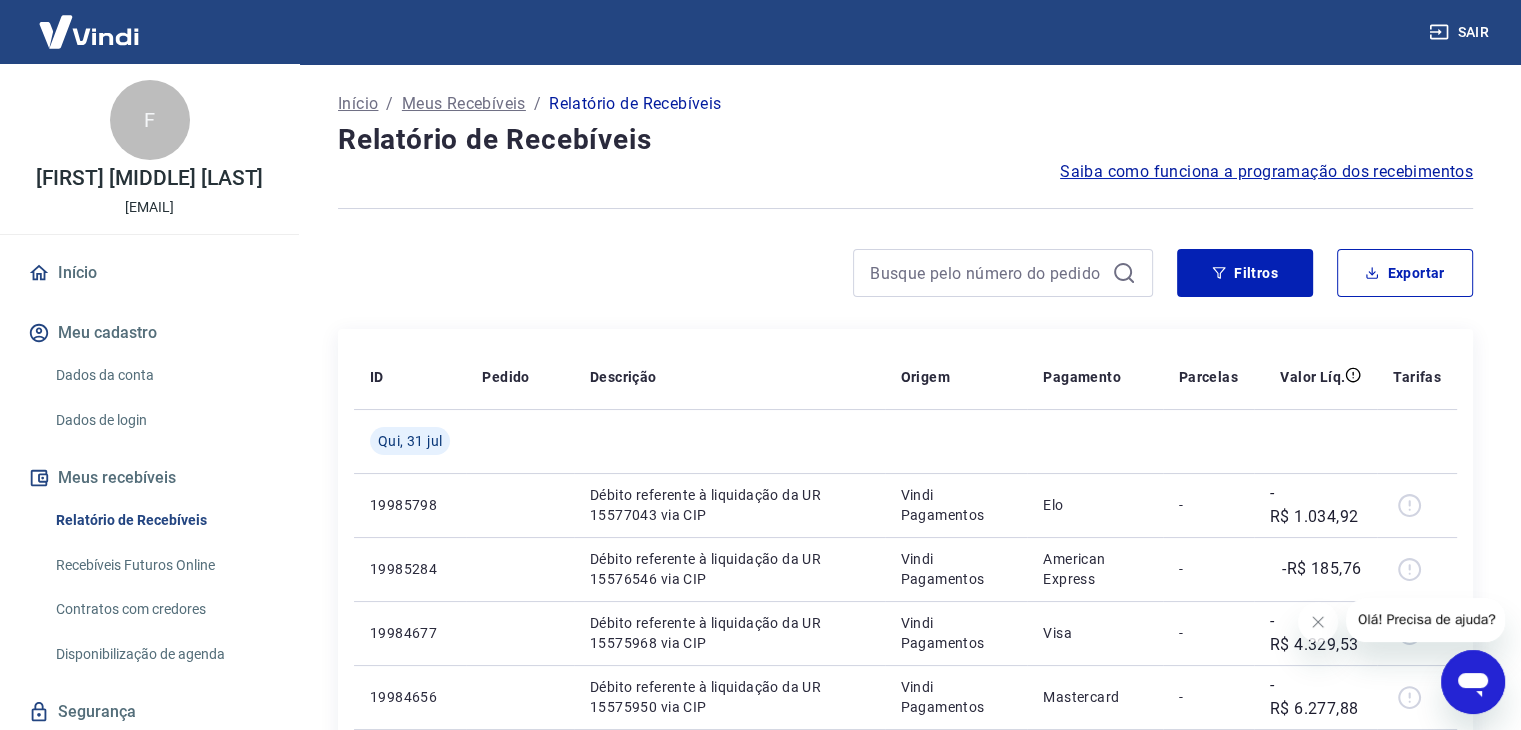 type on "01/07/2025" 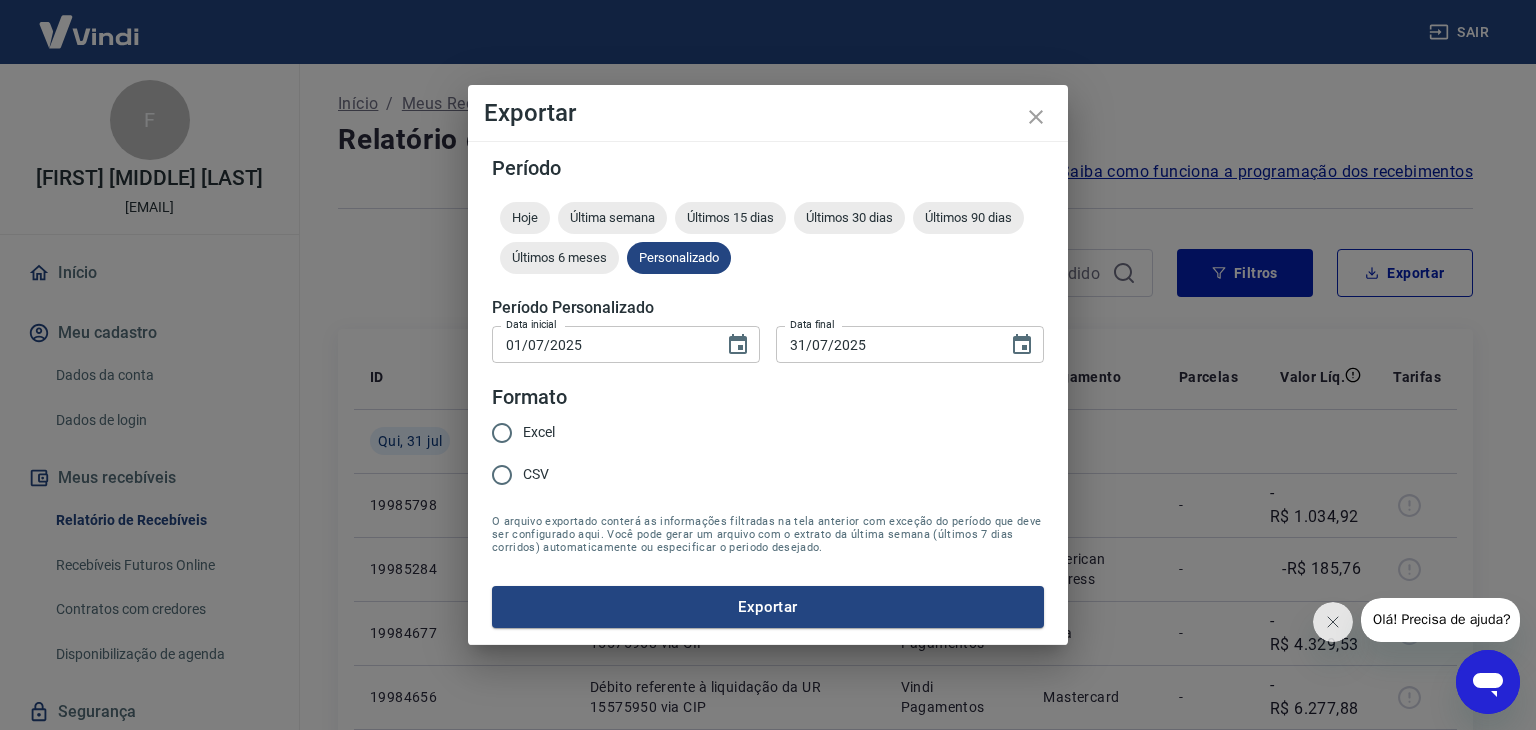 click on "Excel" at bounding box center (502, 433) 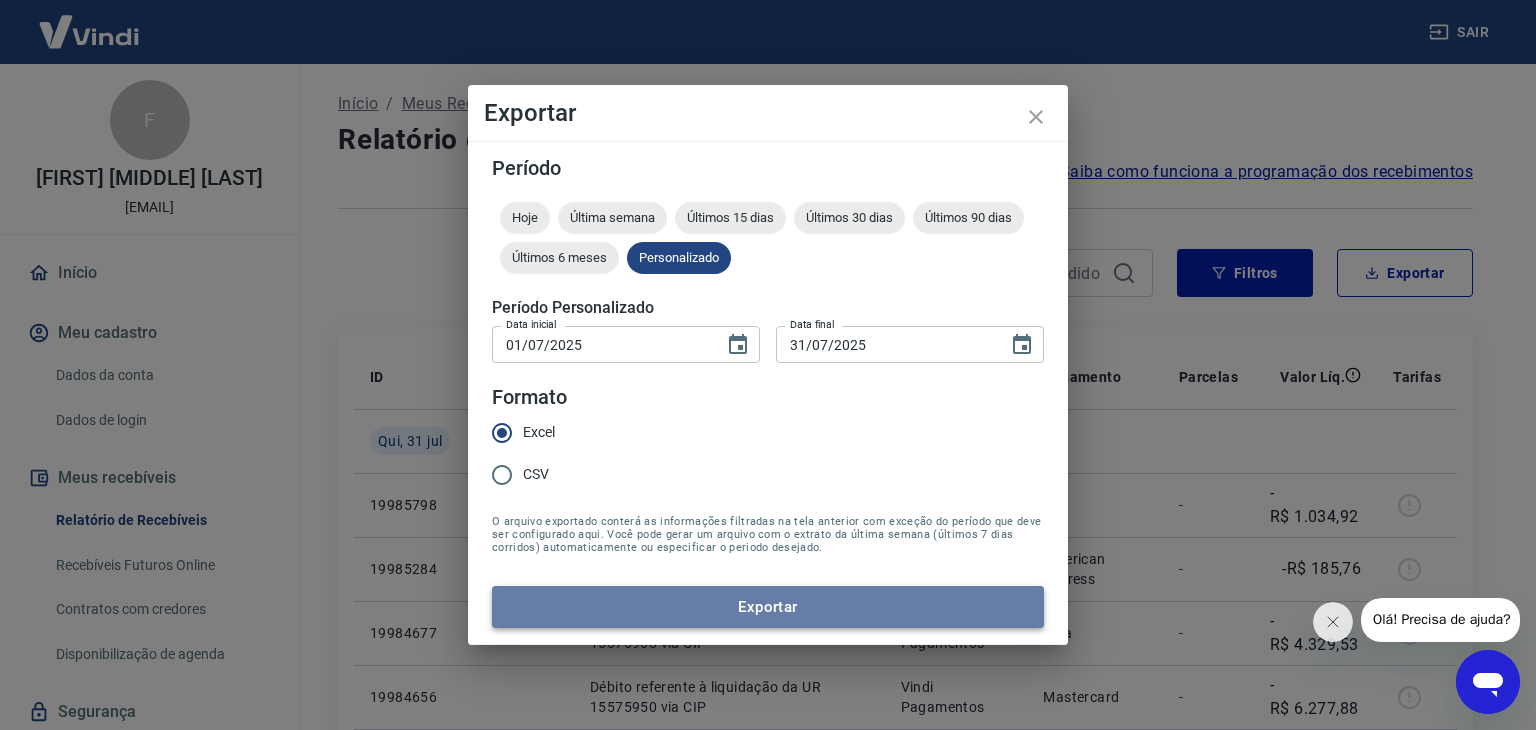 click on "Exportar" at bounding box center (768, 607) 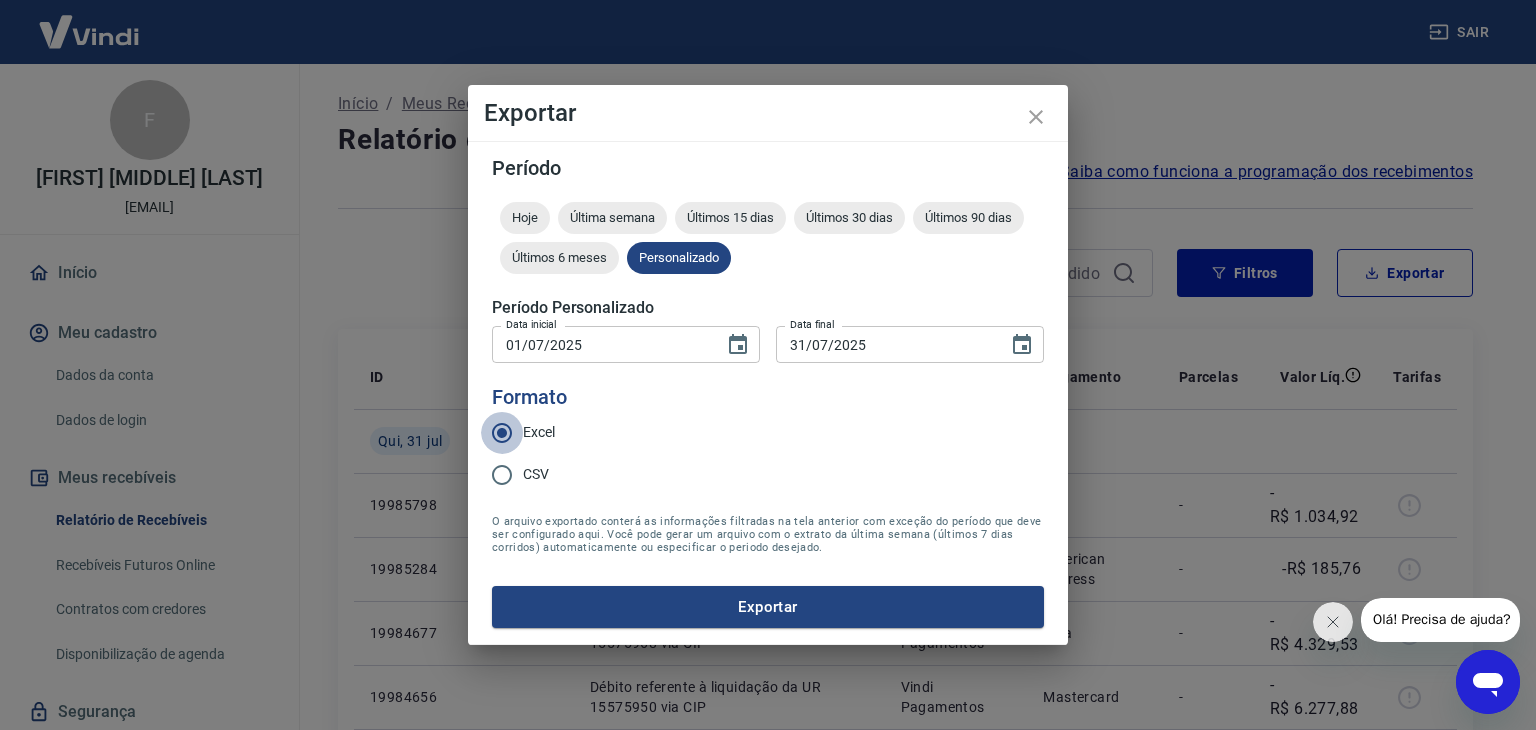 click on "Excel" at bounding box center [502, 433] 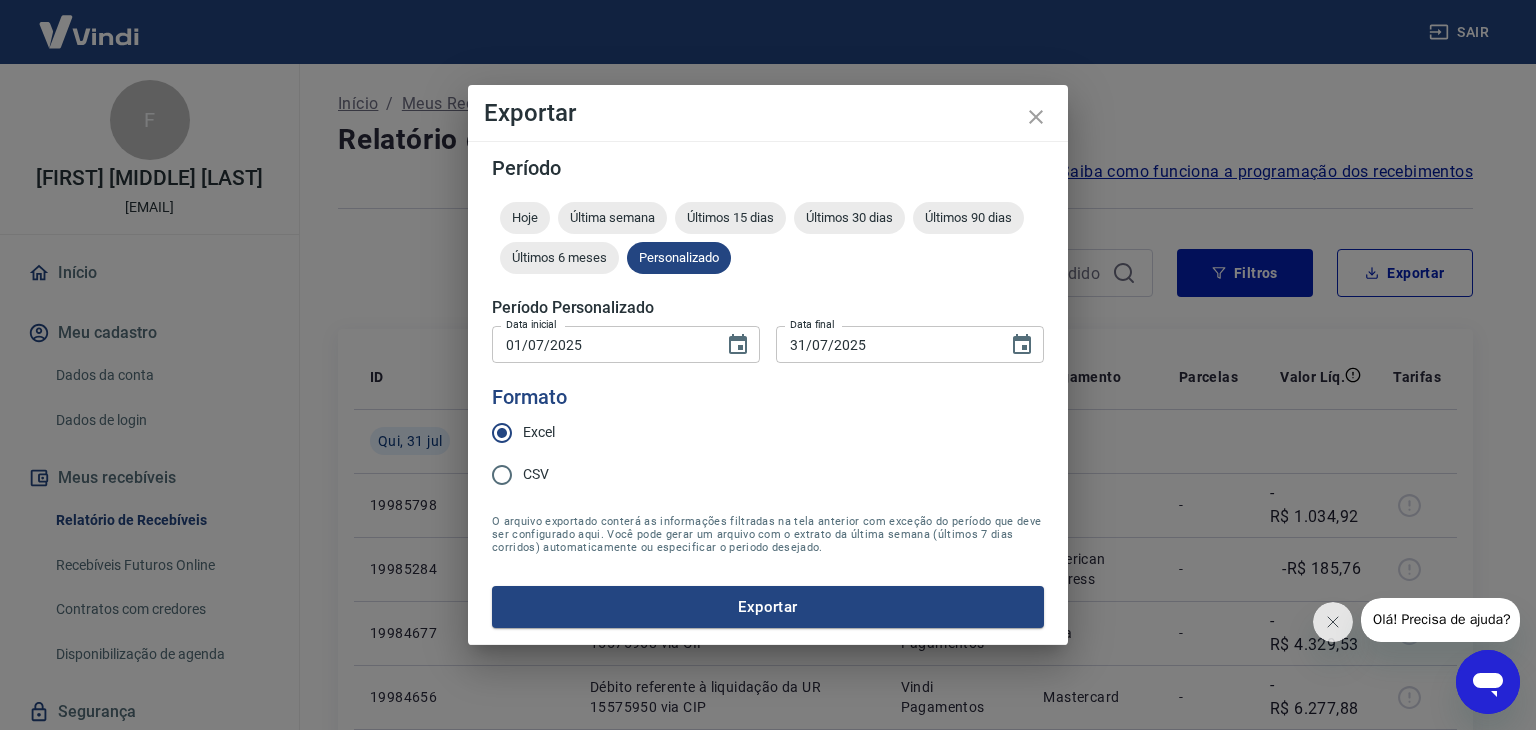 click on "CSV" at bounding box center [502, 475] 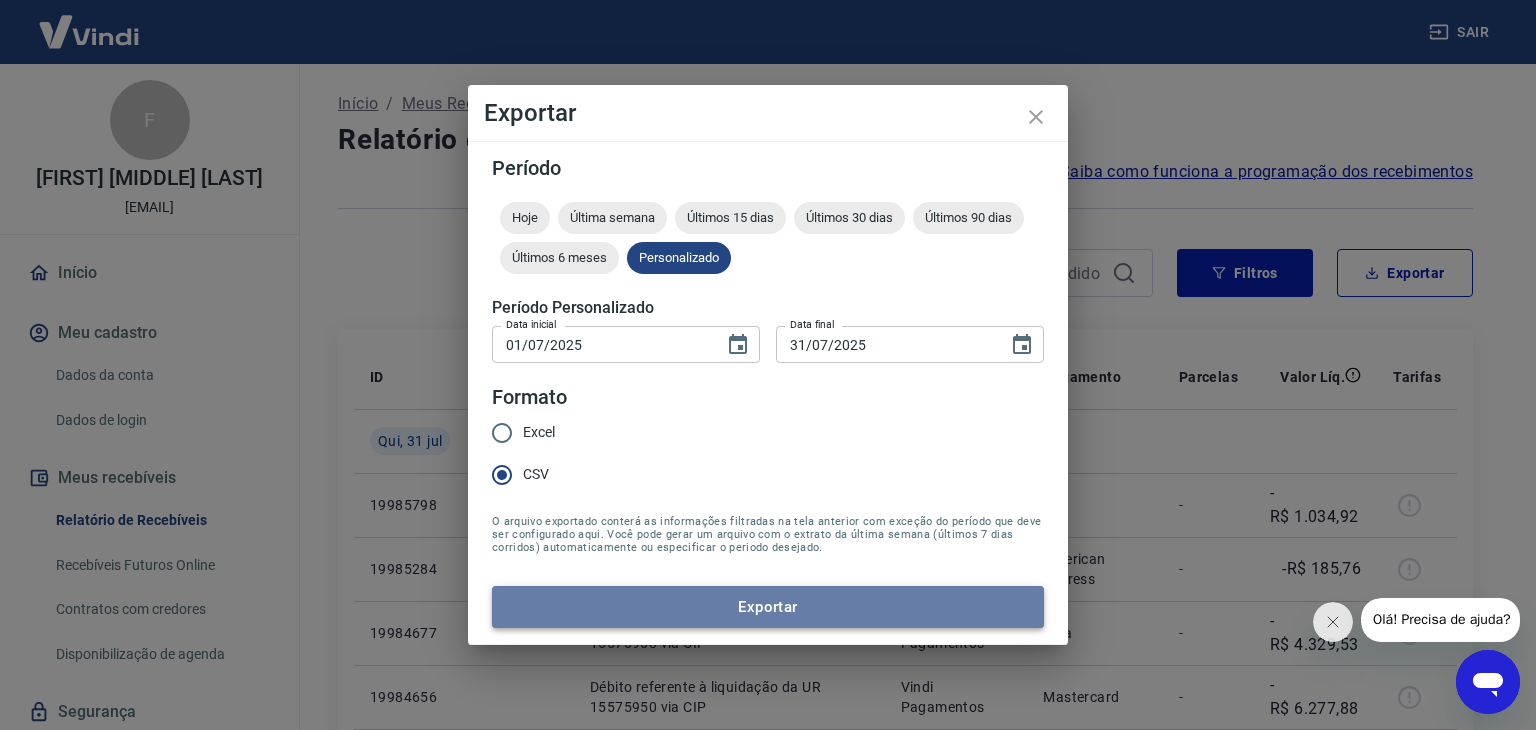 click on "Exportar" at bounding box center (768, 607) 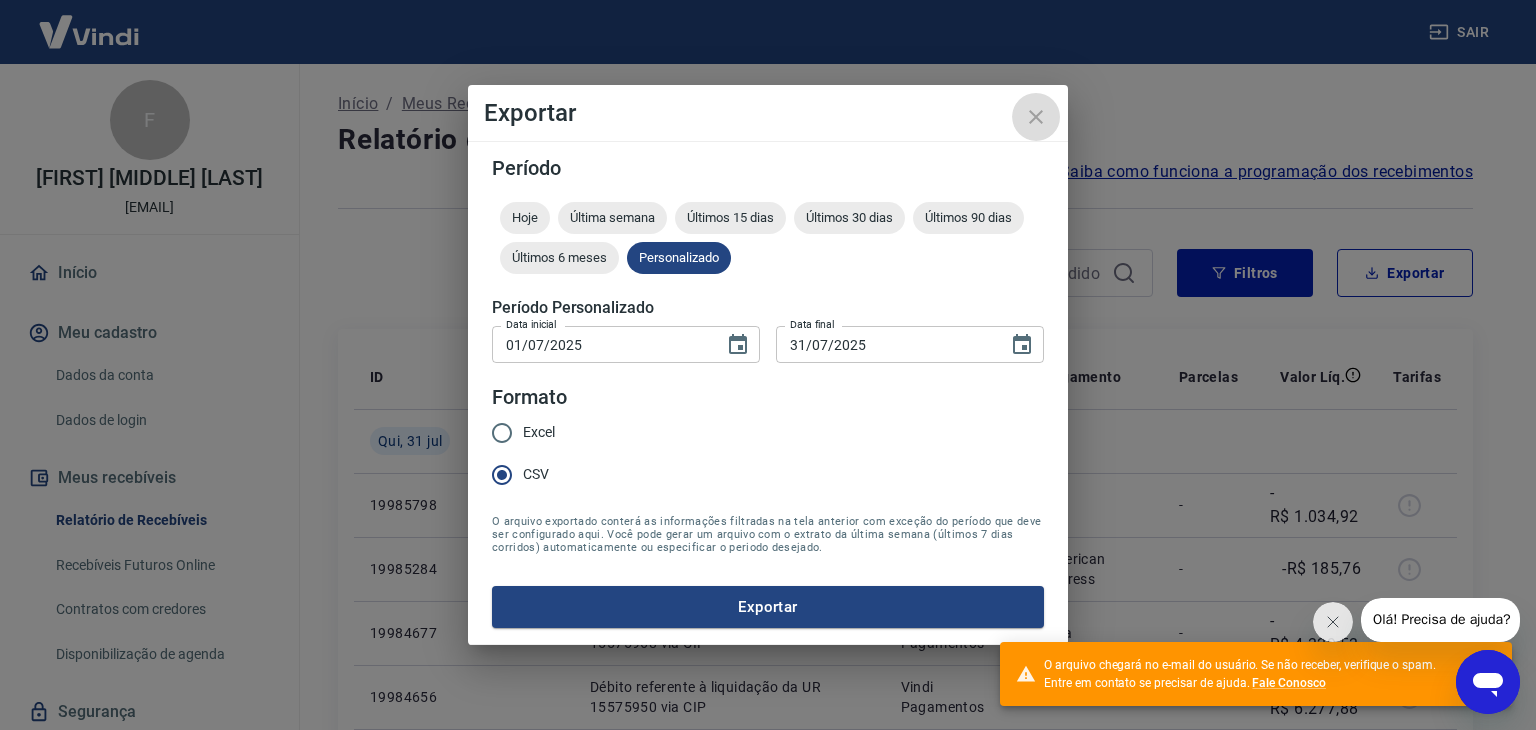 click 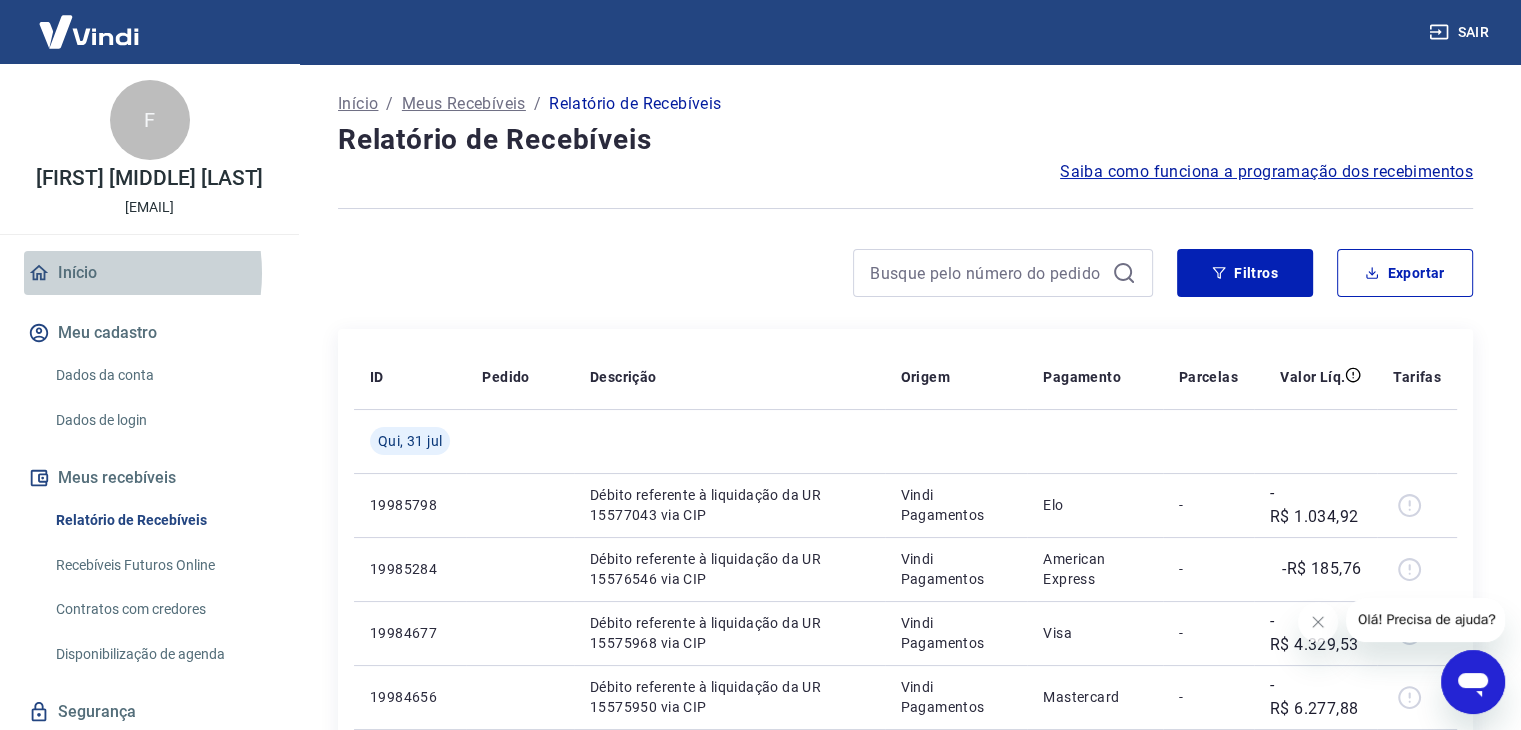 click on "Início" at bounding box center (149, 273) 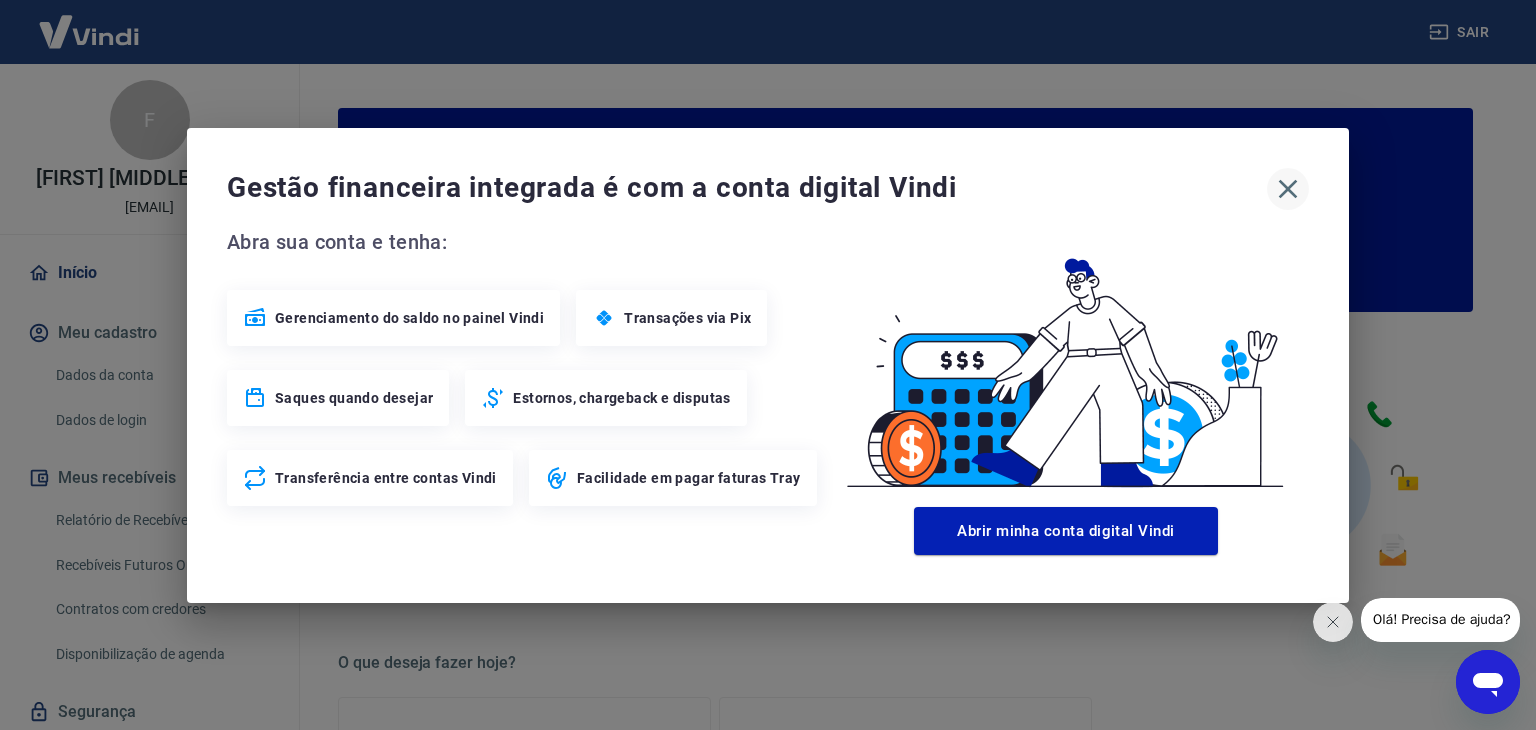 click 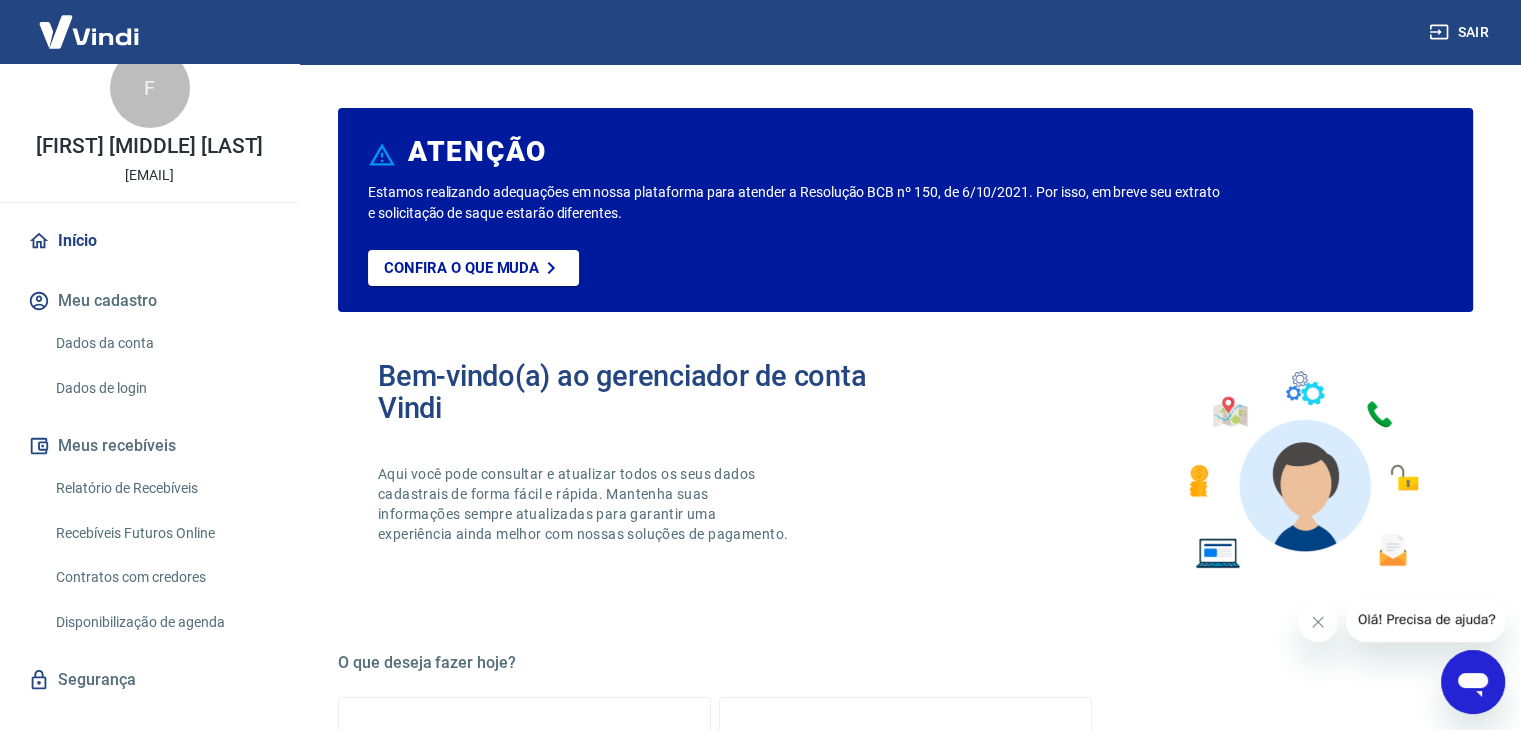 scroll, scrollTop: 0, scrollLeft: 0, axis: both 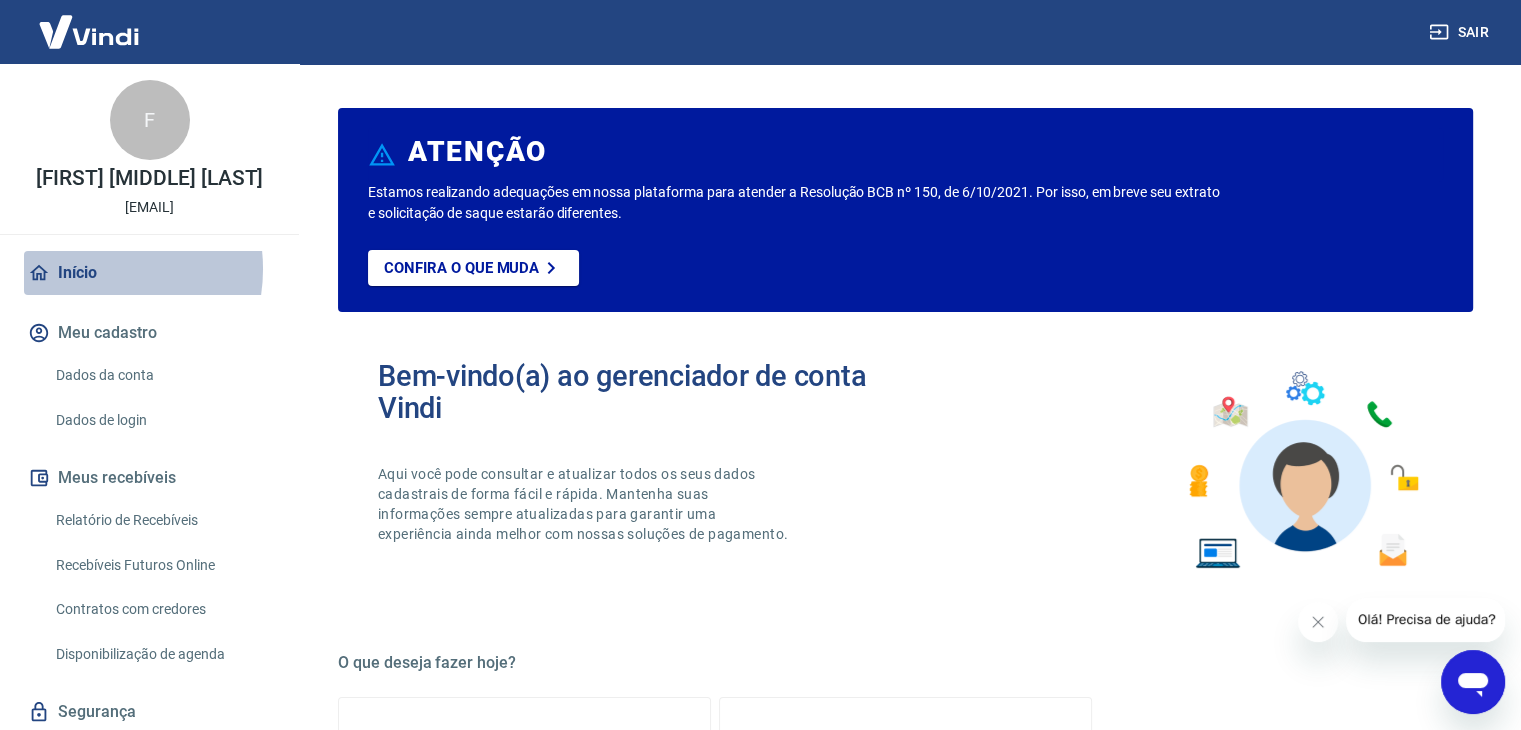 click on "Início" at bounding box center [149, 273] 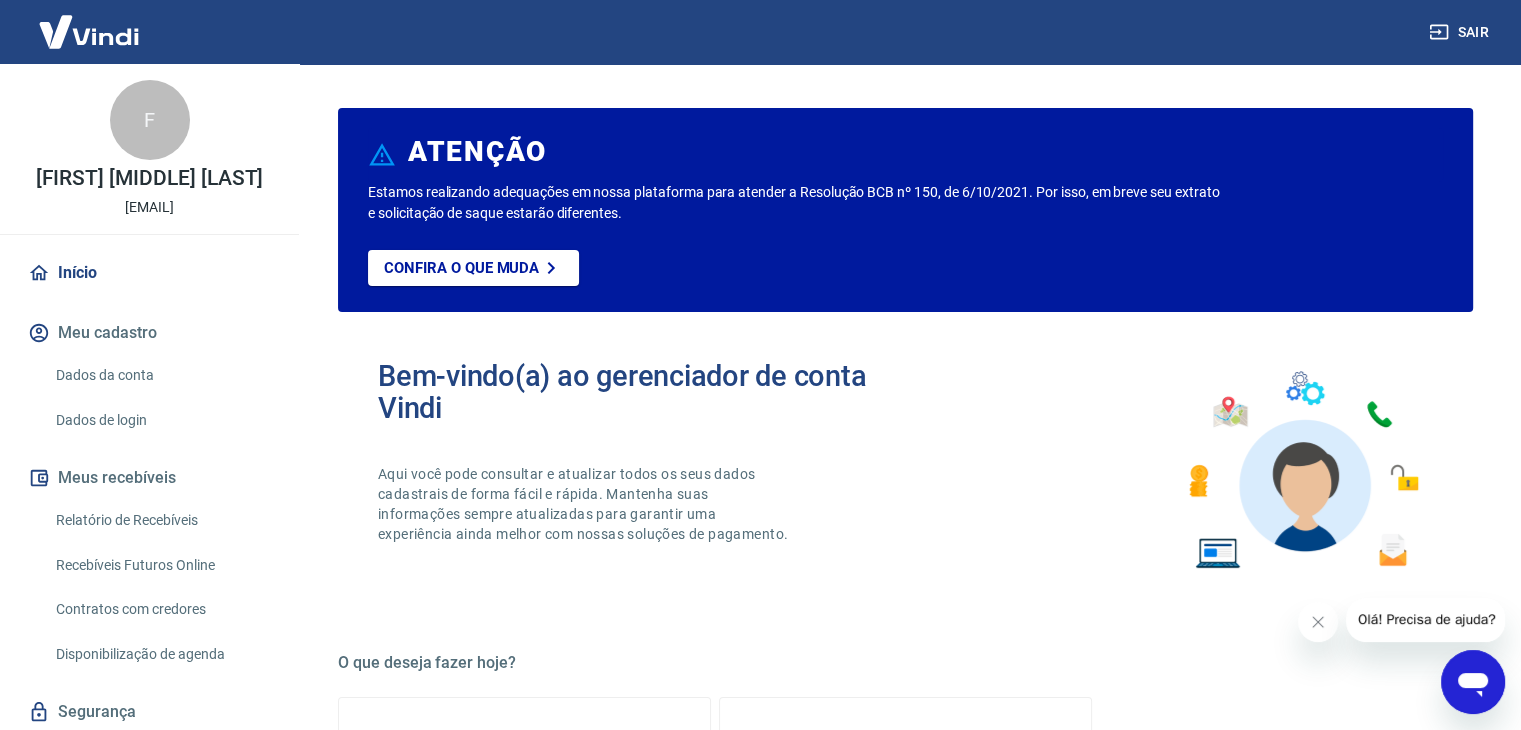 click at bounding box center [89, 31] 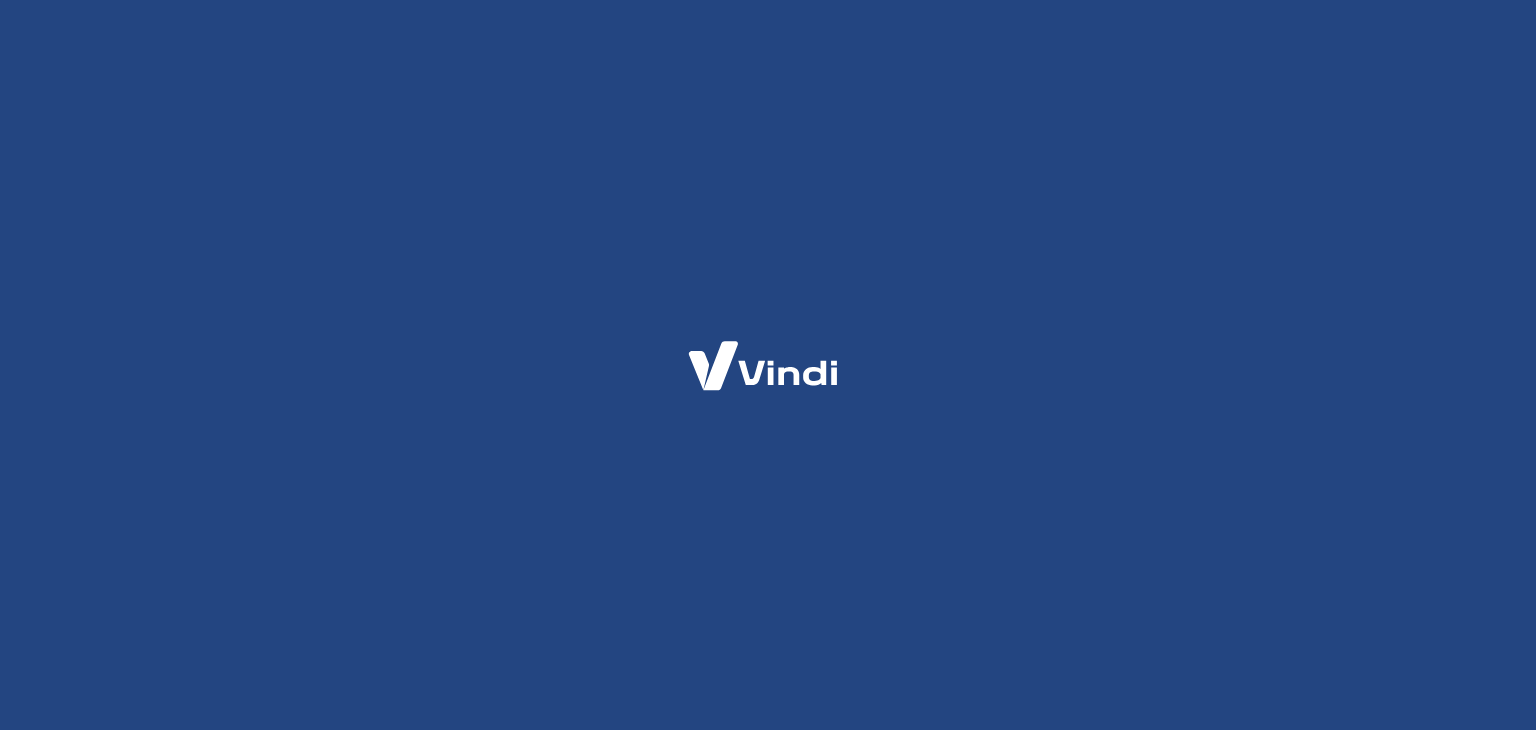 scroll, scrollTop: 0, scrollLeft: 0, axis: both 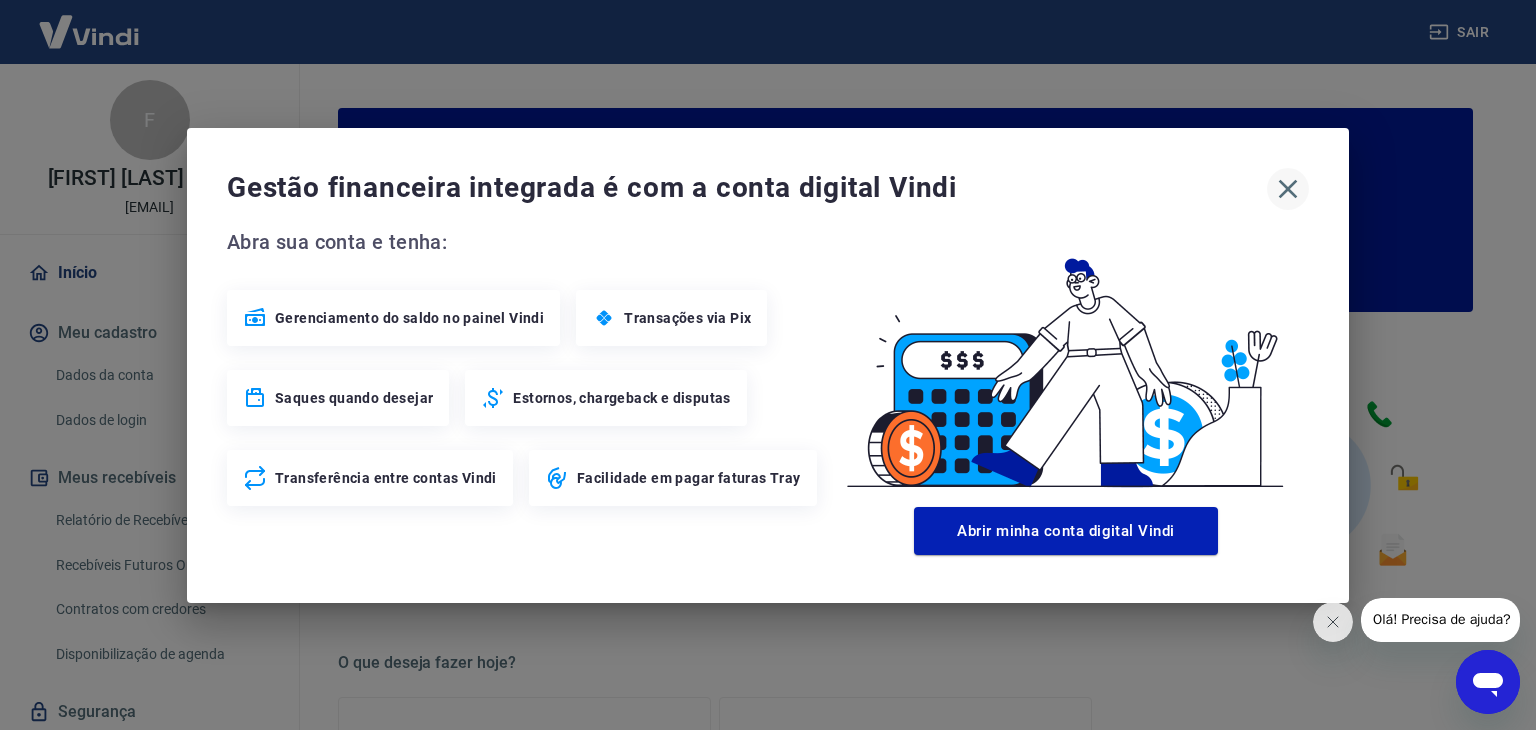 click 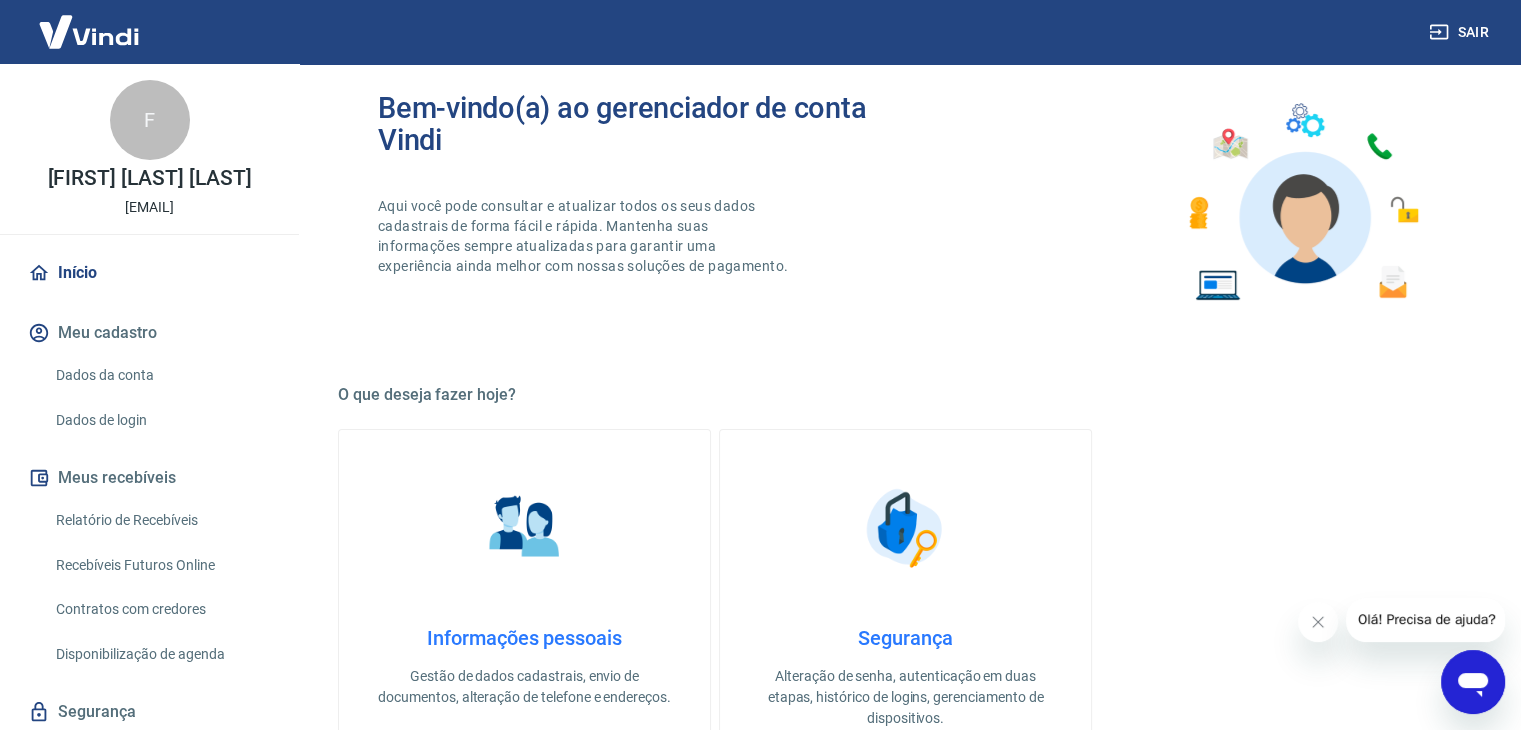 scroll, scrollTop: 300, scrollLeft: 0, axis: vertical 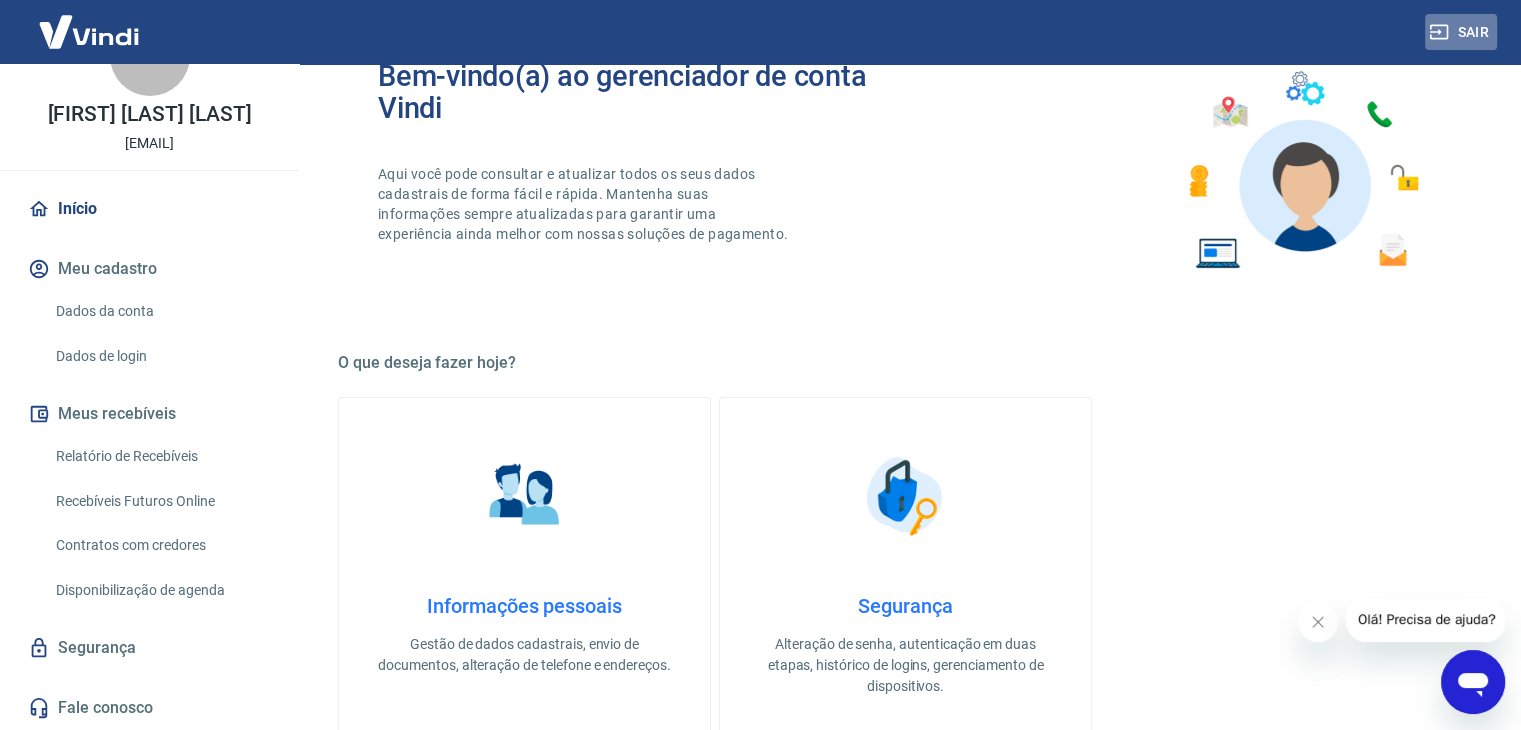 click 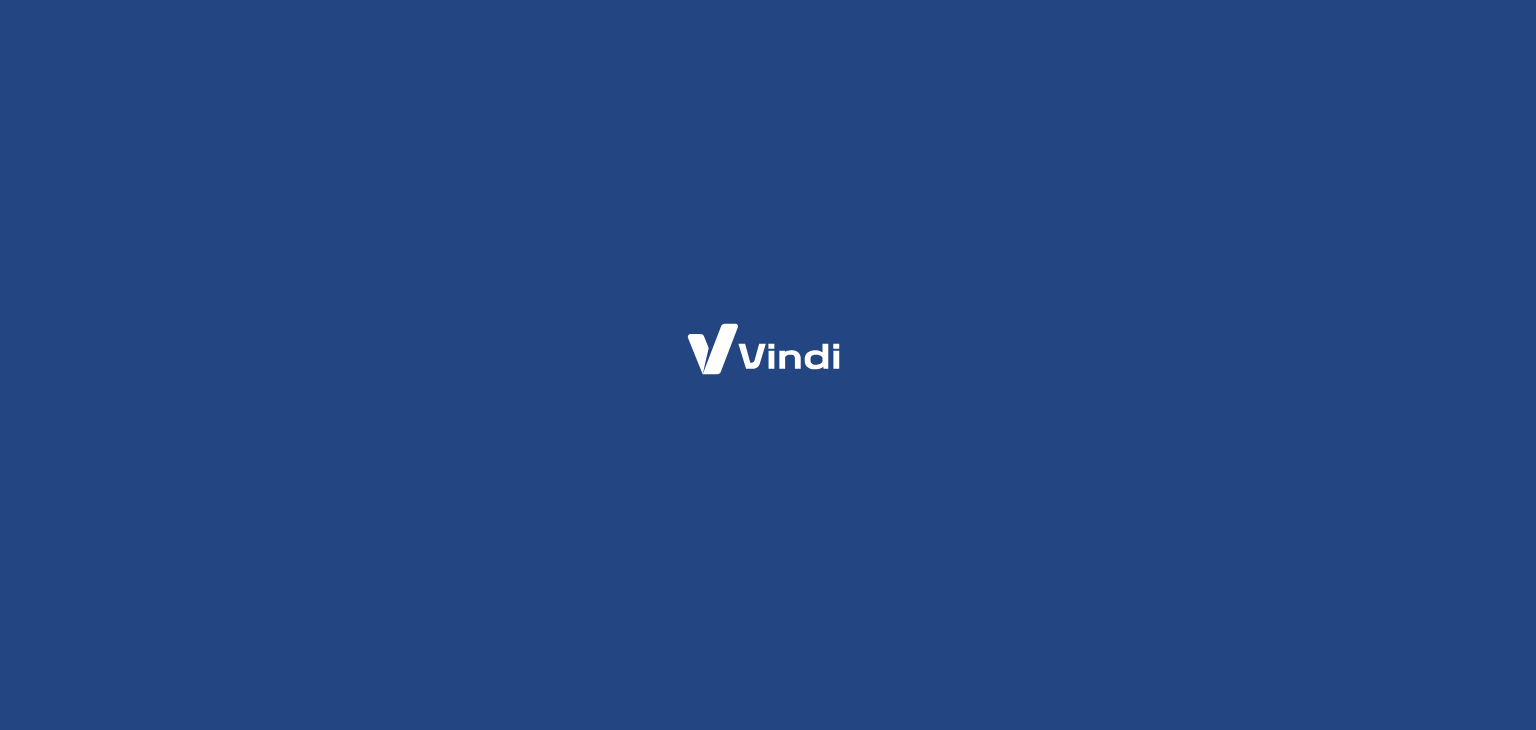 scroll, scrollTop: 0, scrollLeft: 0, axis: both 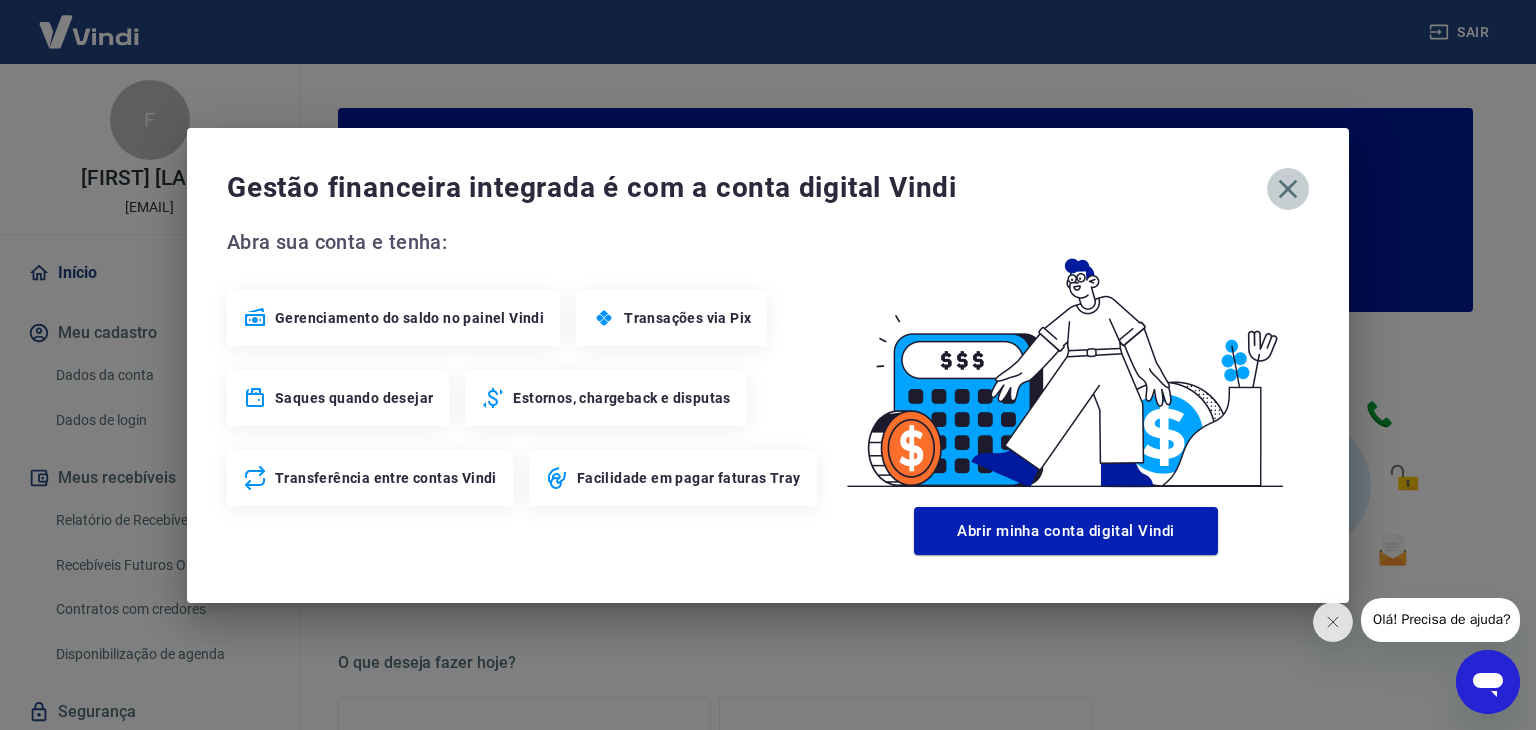 click 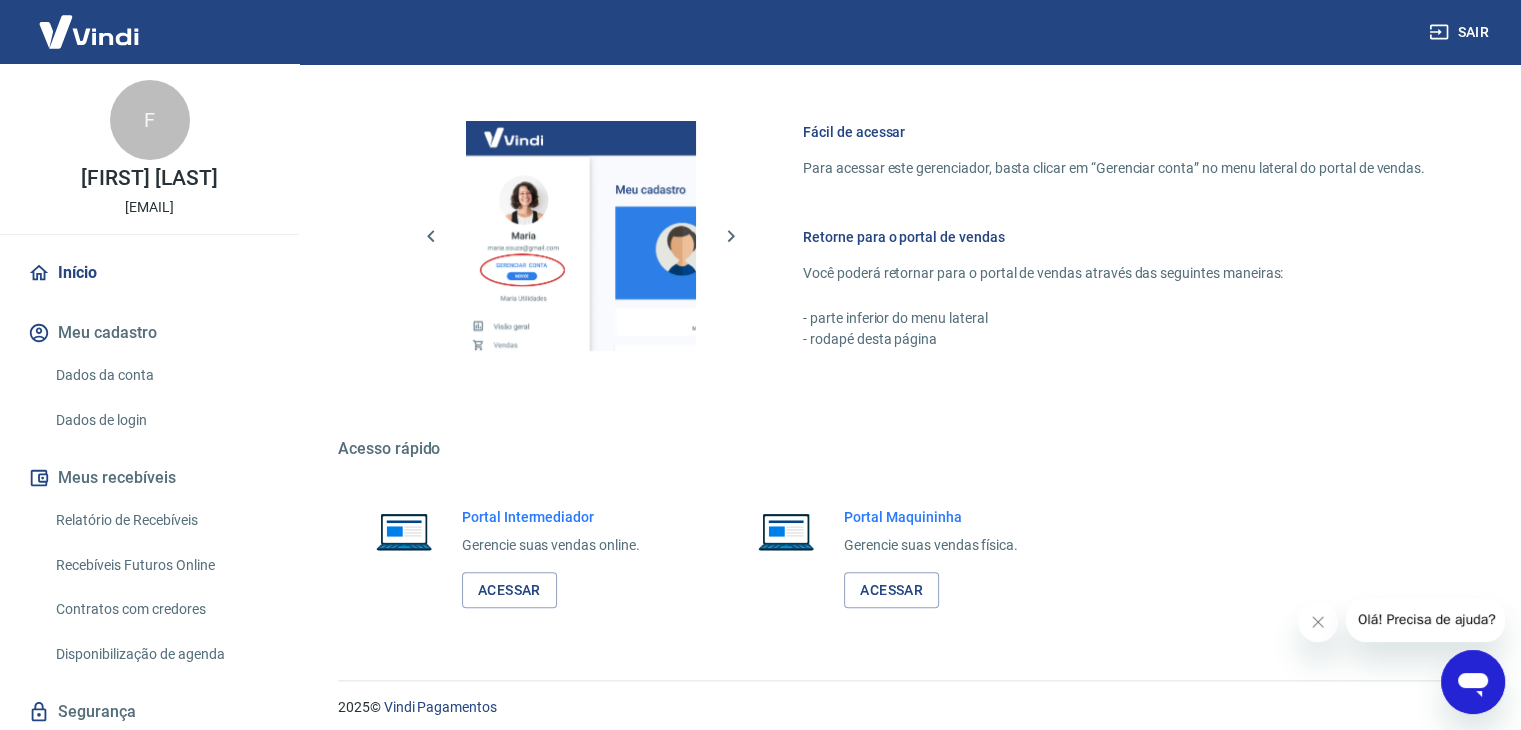 scroll, scrollTop: 1056, scrollLeft: 0, axis: vertical 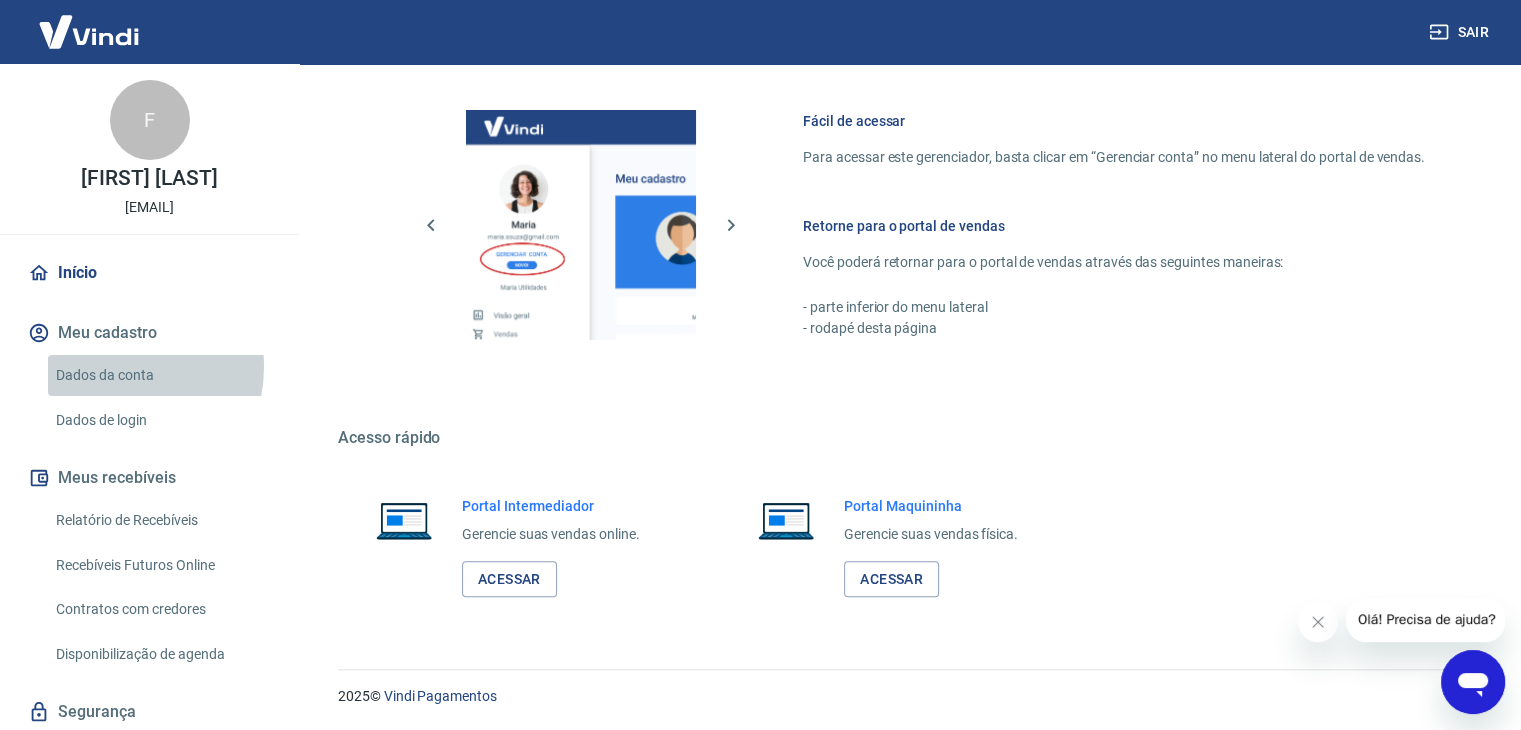 click on "Dados da conta" at bounding box center (161, 375) 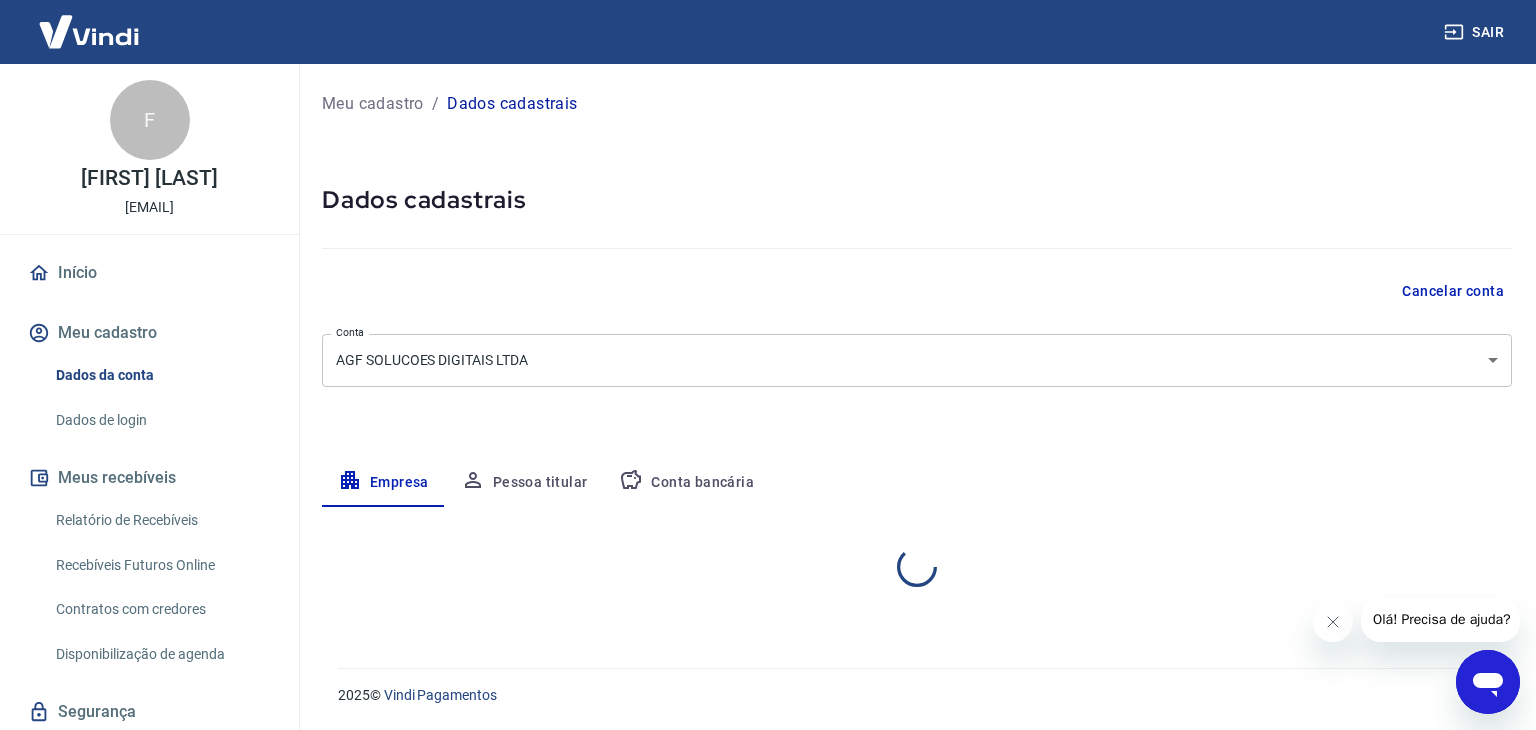 select on "SP" 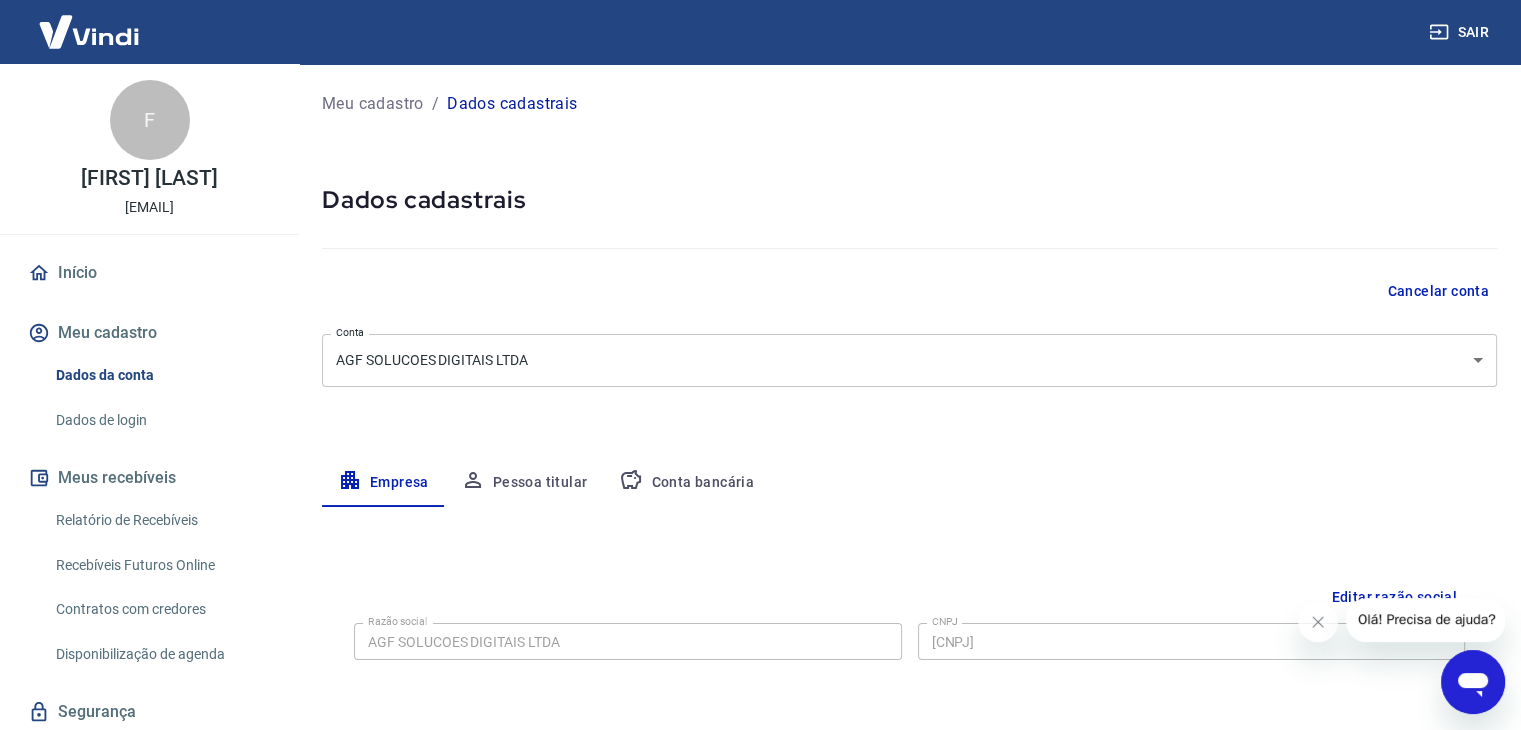 click on "Meu cadastro" at bounding box center [149, 333] 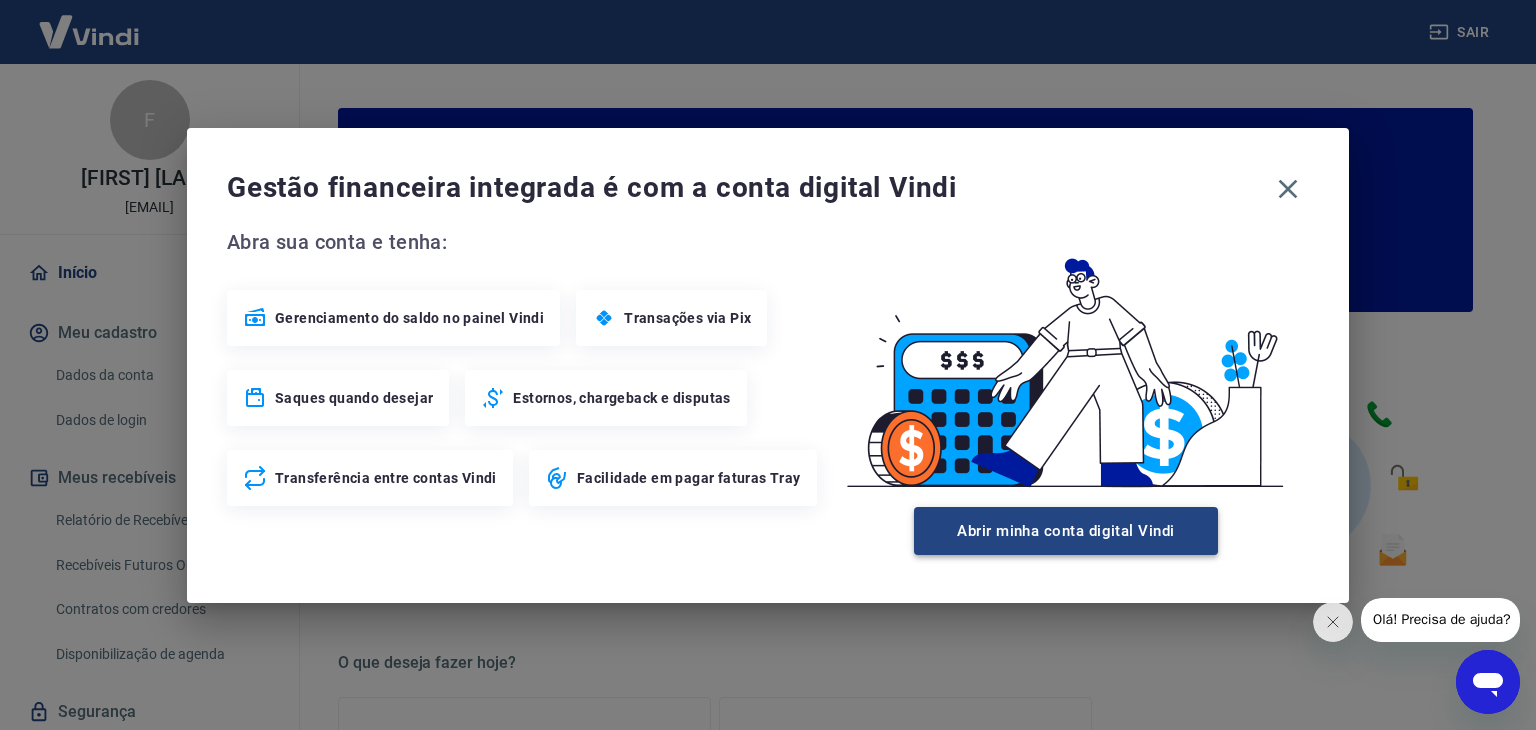 click on "Abrir minha conta digital Vindi" at bounding box center (1066, 531) 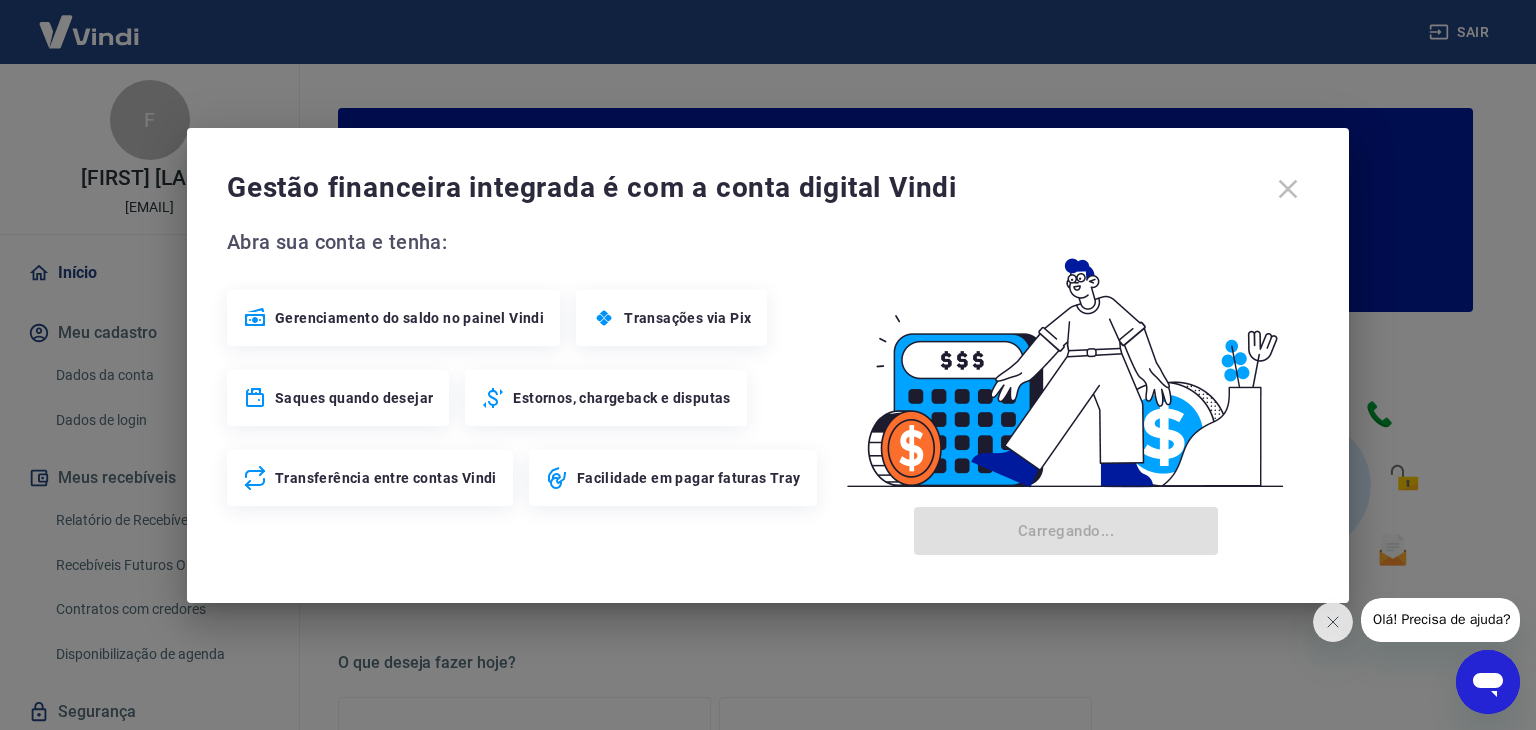 click on "Gestão financeira integrada é com a conta digital Vindi" at bounding box center (768, 189) 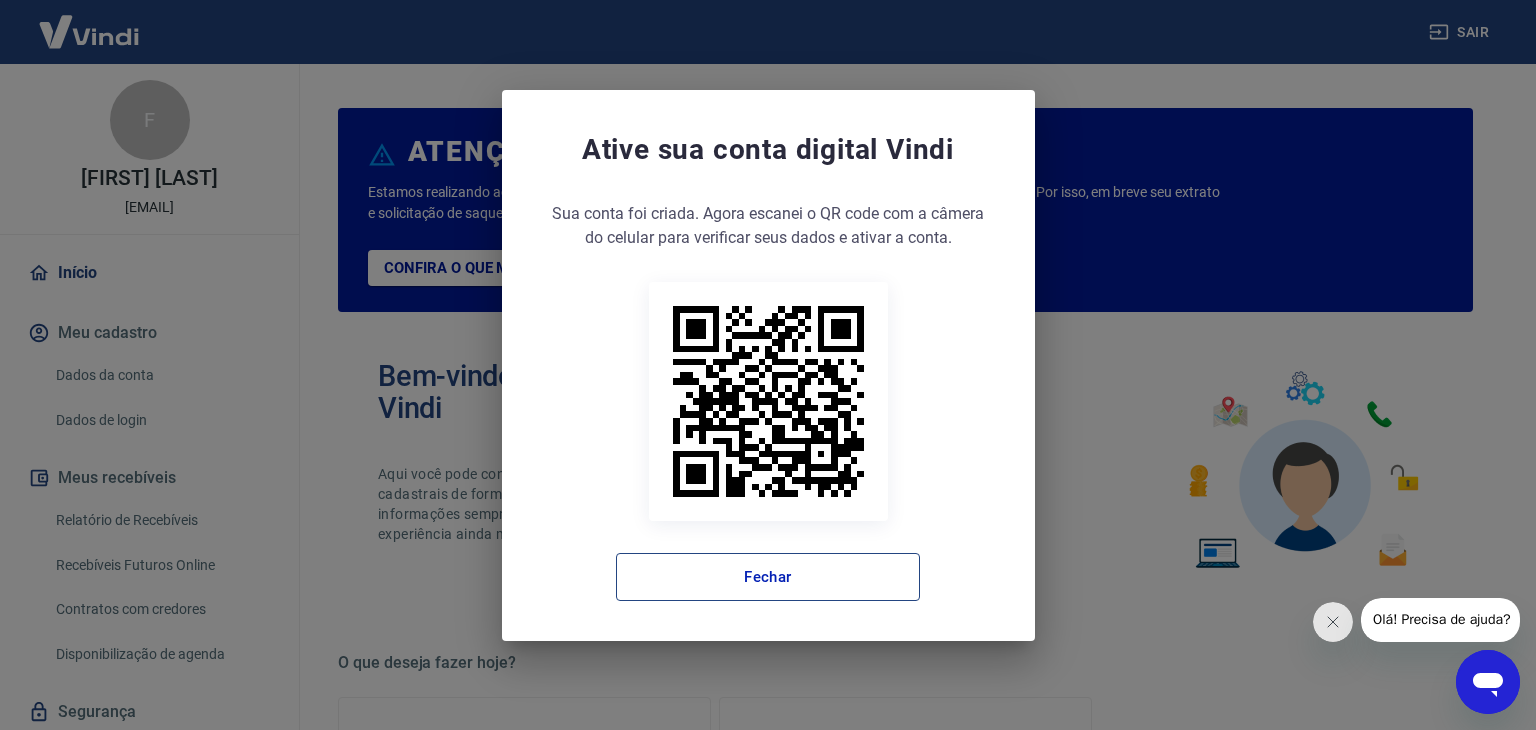 click on "Fechar" at bounding box center [768, 577] 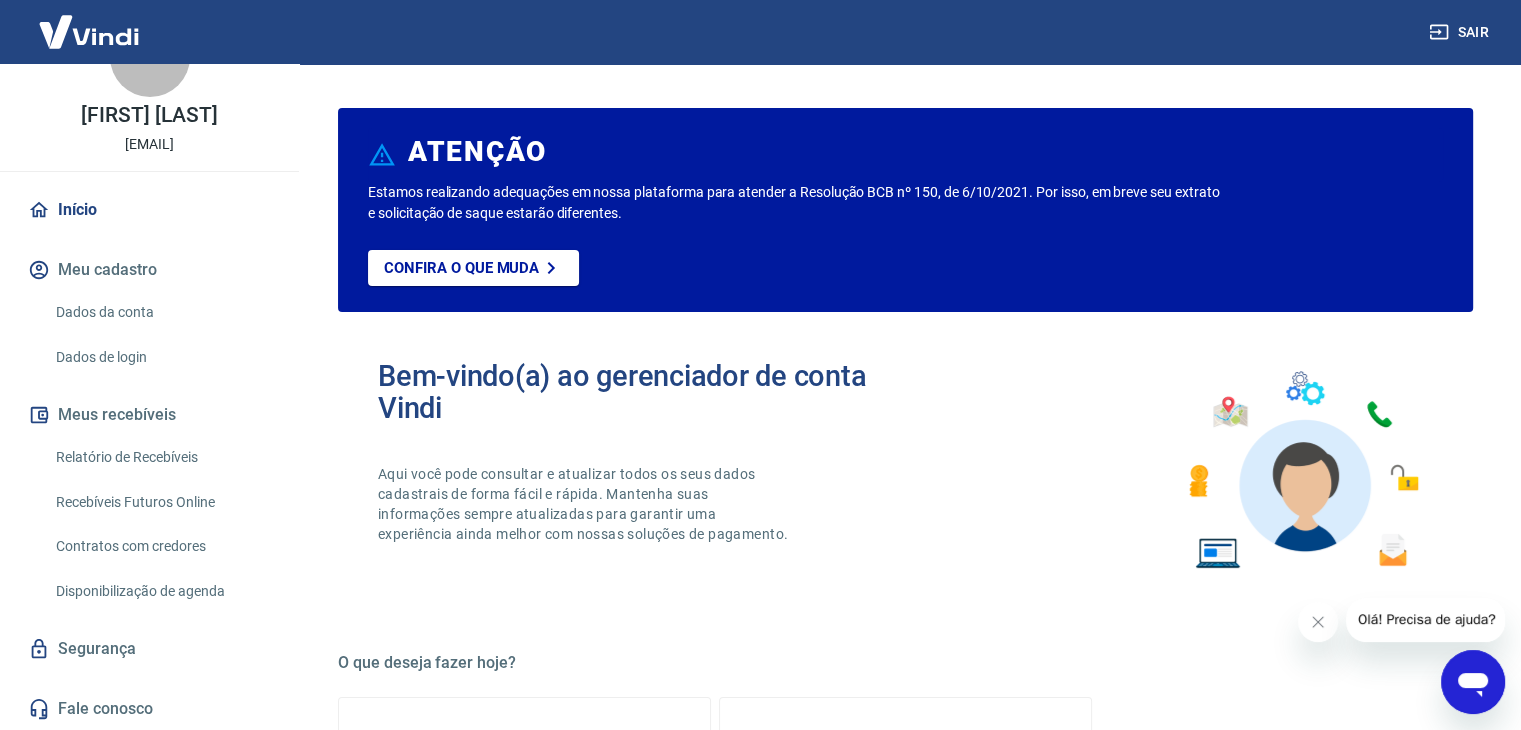 scroll, scrollTop: 64, scrollLeft: 0, axis: vertical 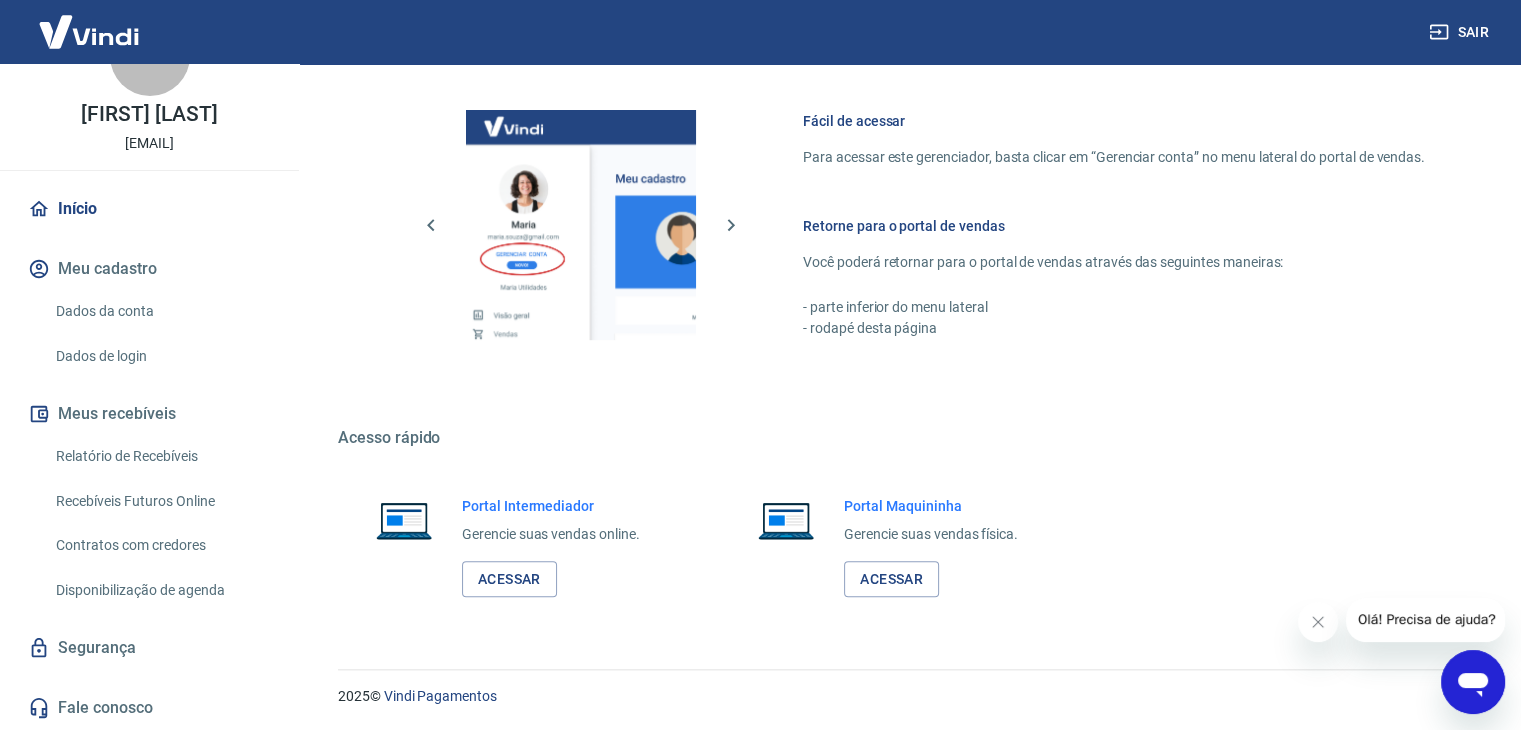 click on "Meus recebíveis" at bounding box center (149, 414) 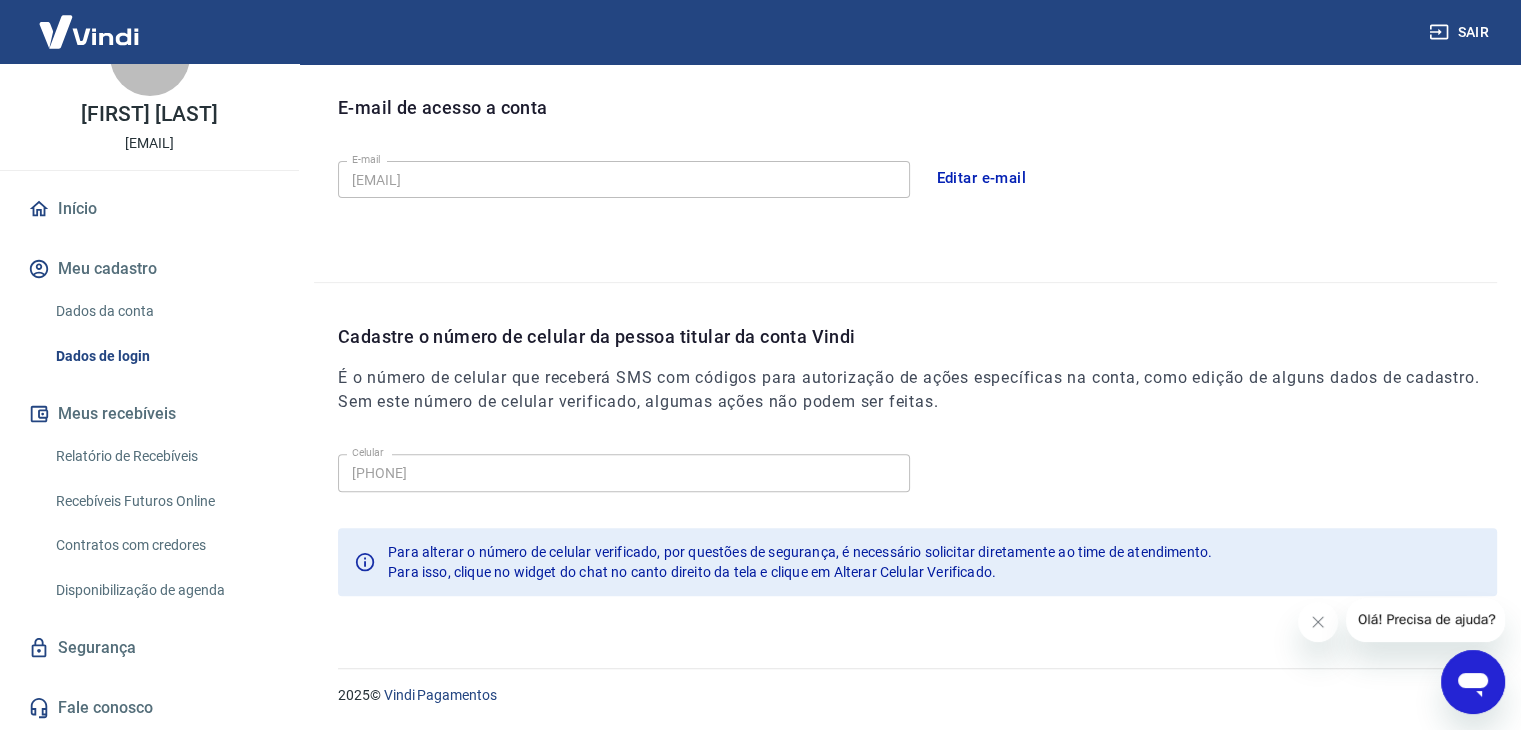 scroll, scrollTop: 549, scrollLeft: 0, axis: vertical 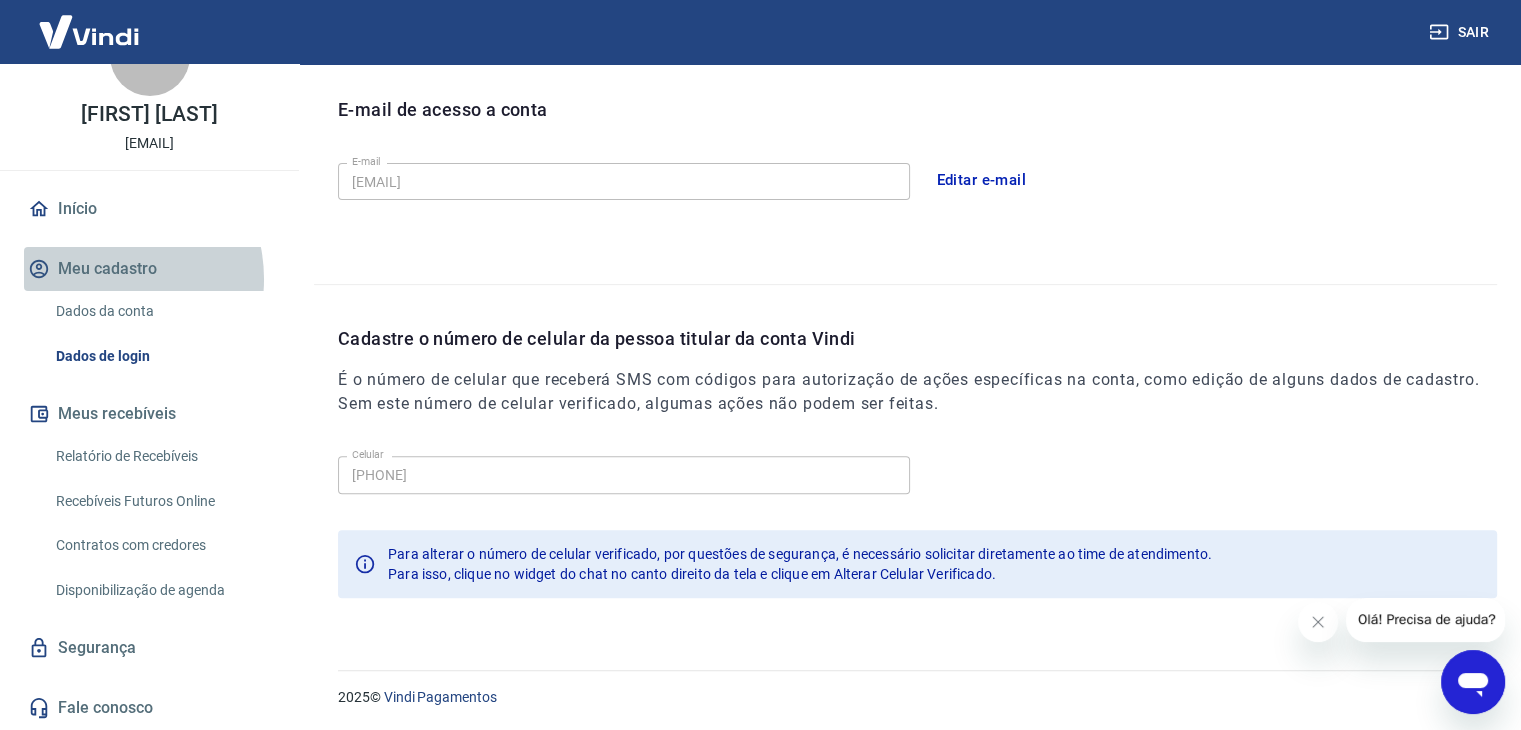 click on "Meu cadastro" at bounding box center (149, 269) 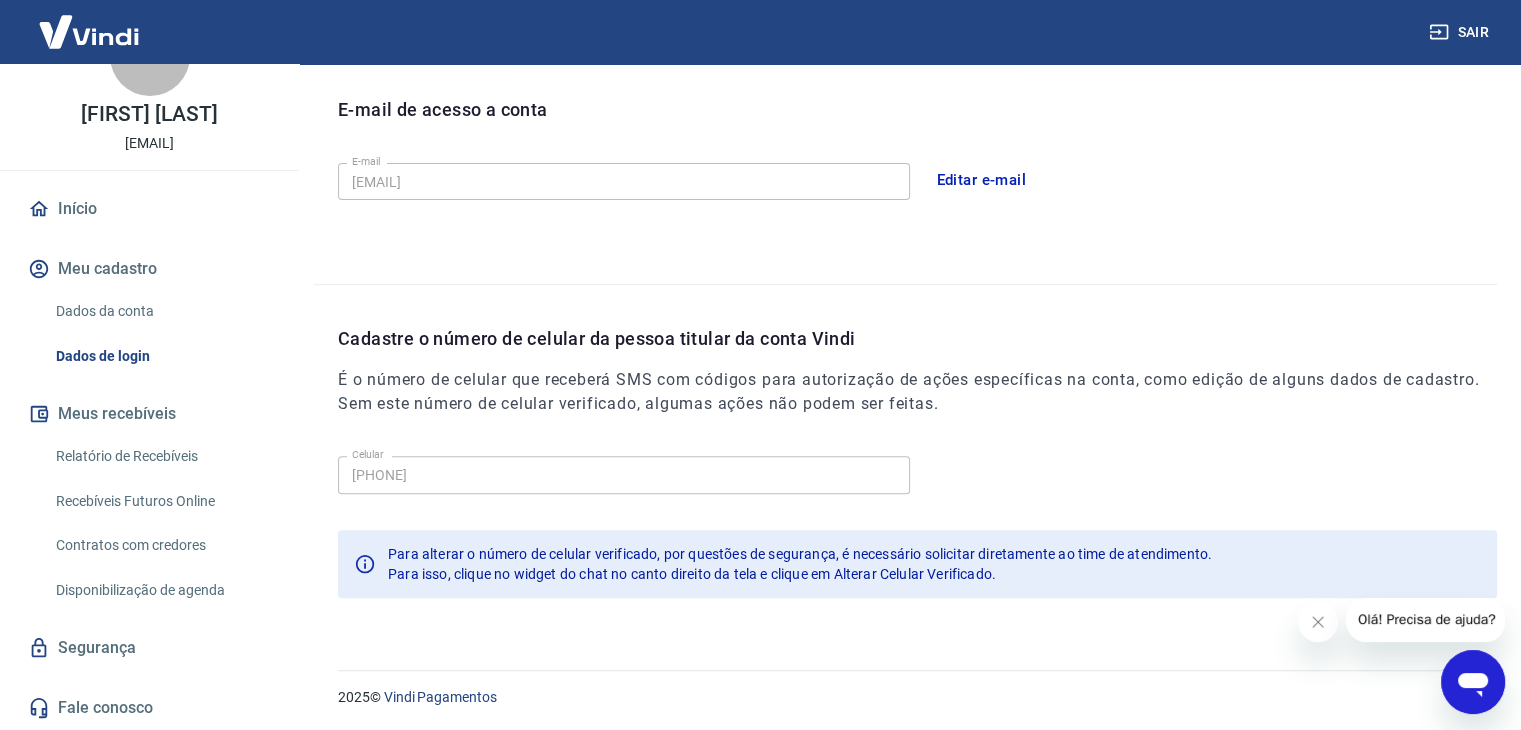 click on "Dados da conta" at bounding box center [161, 311] 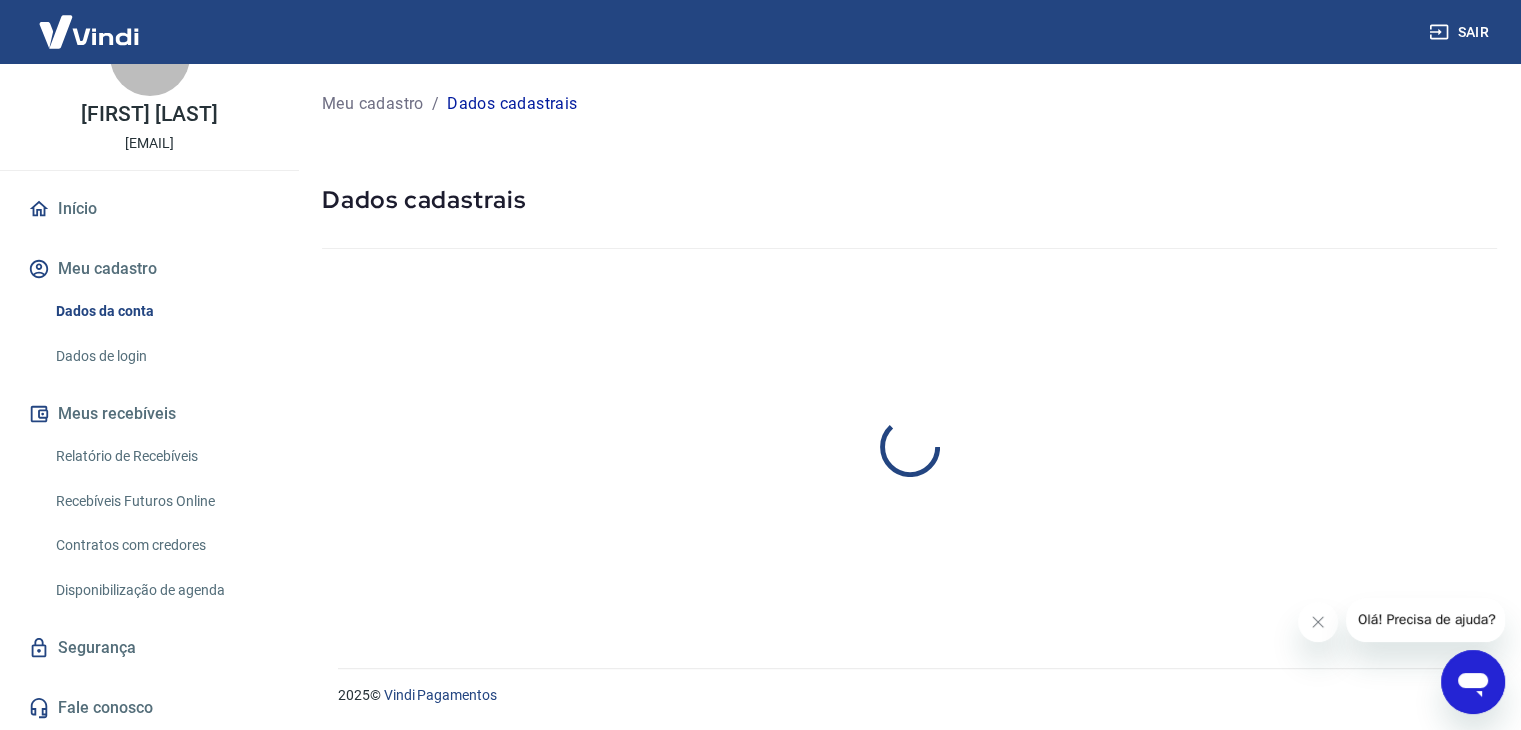 scroll, scrollTop: 0, scrollLeft: 0, axis: both 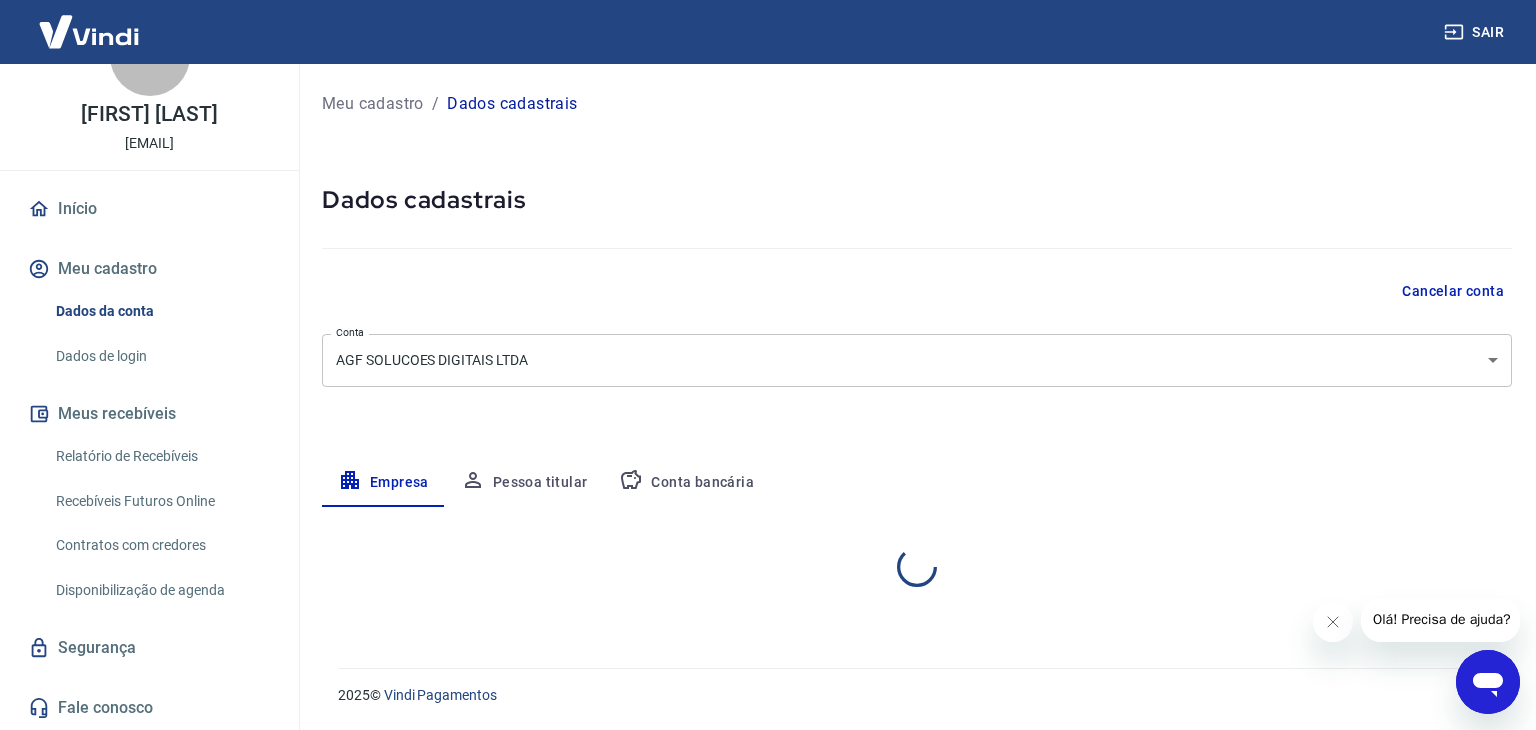 select on "SP" 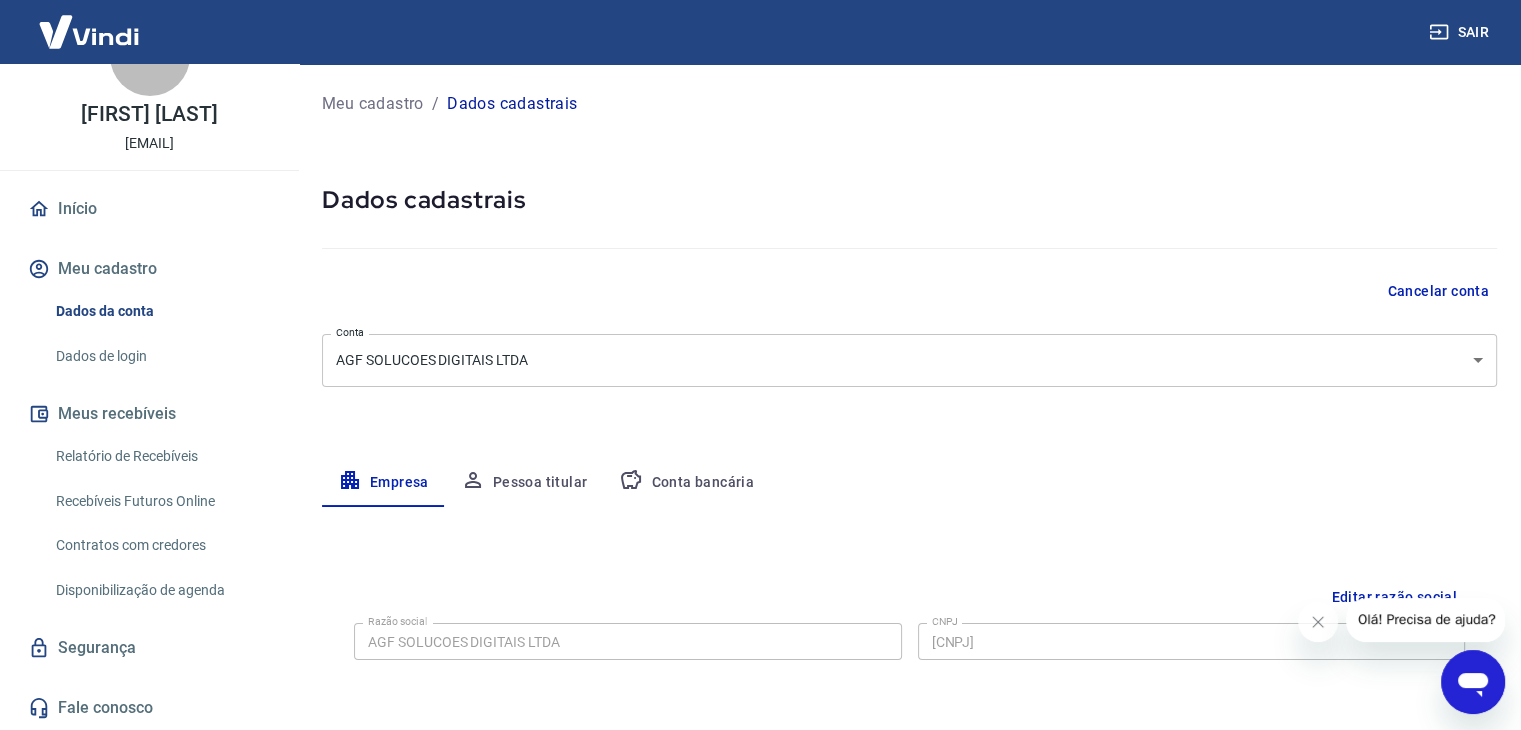 scroll, scrollTop: 0, scrollLeft: 0, axis: both 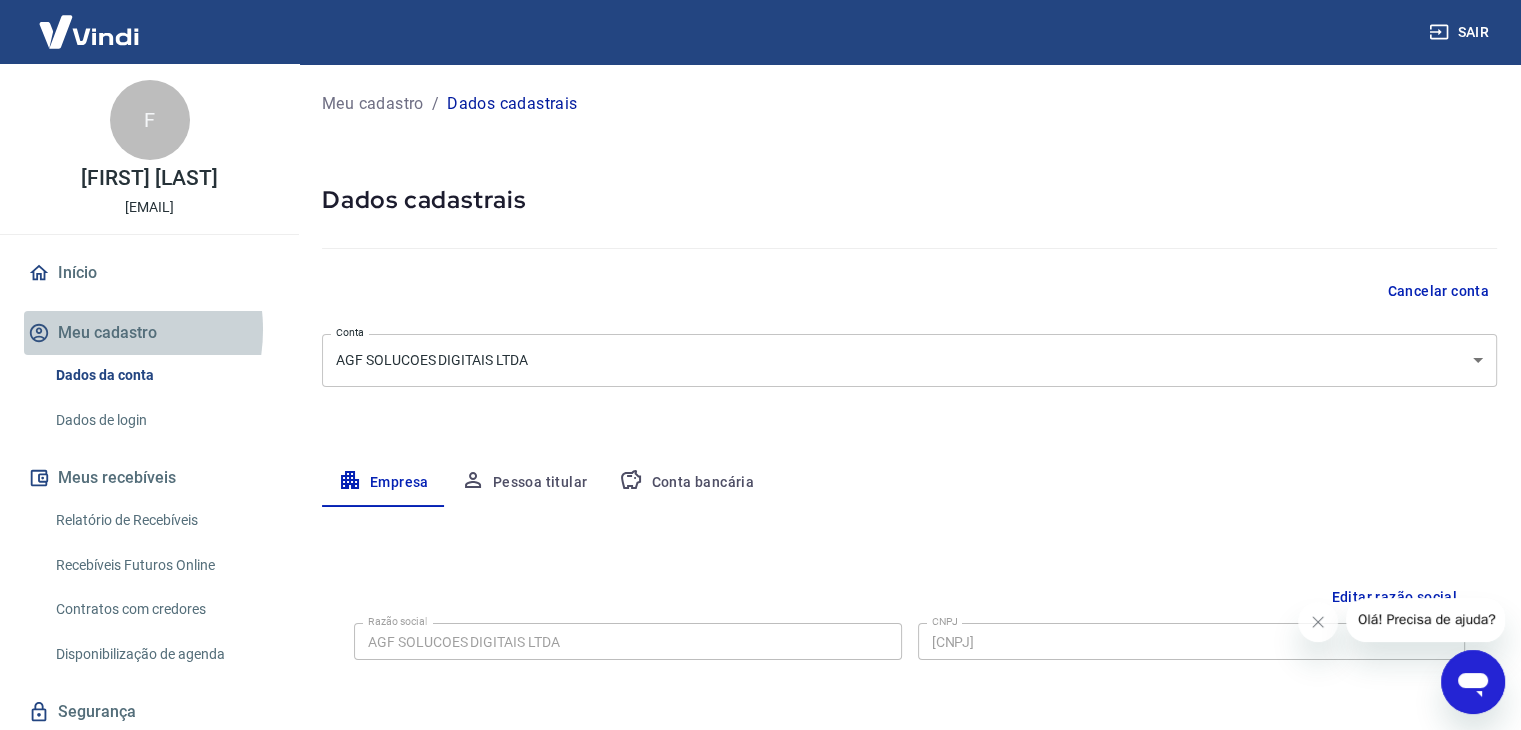 click on "Meu cadastro" at bounding box center (149, 333) 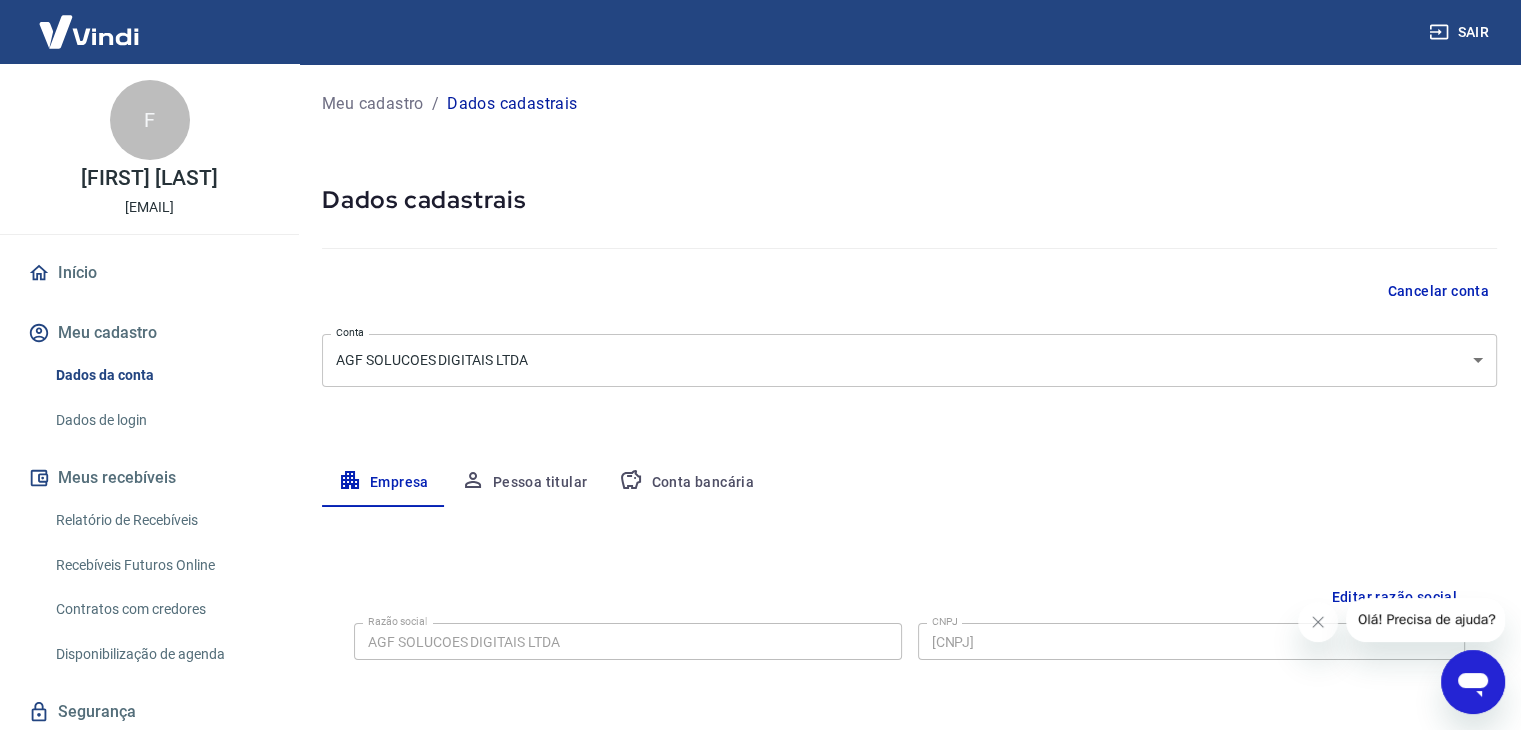 click on "Início" at bounding box center (149, 273) 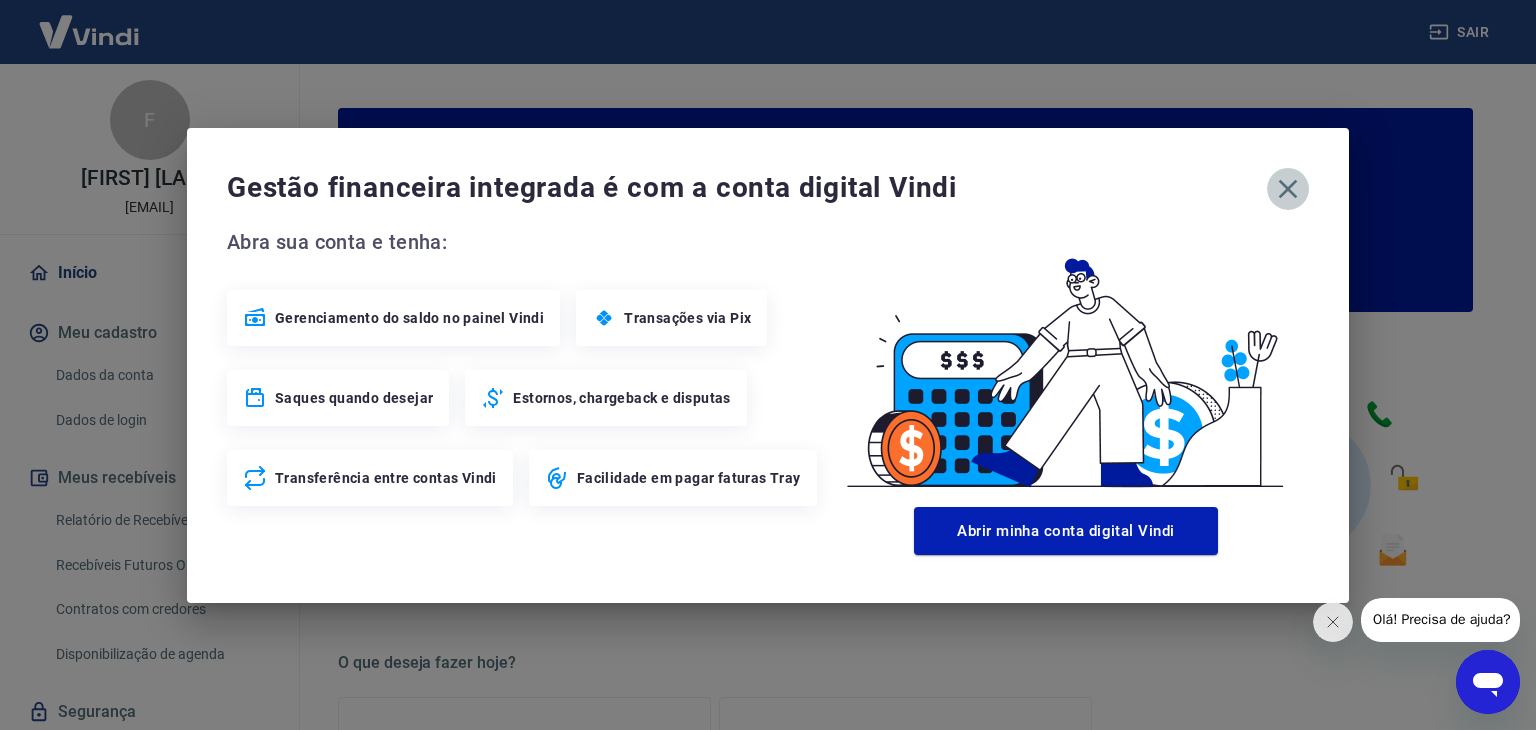 click 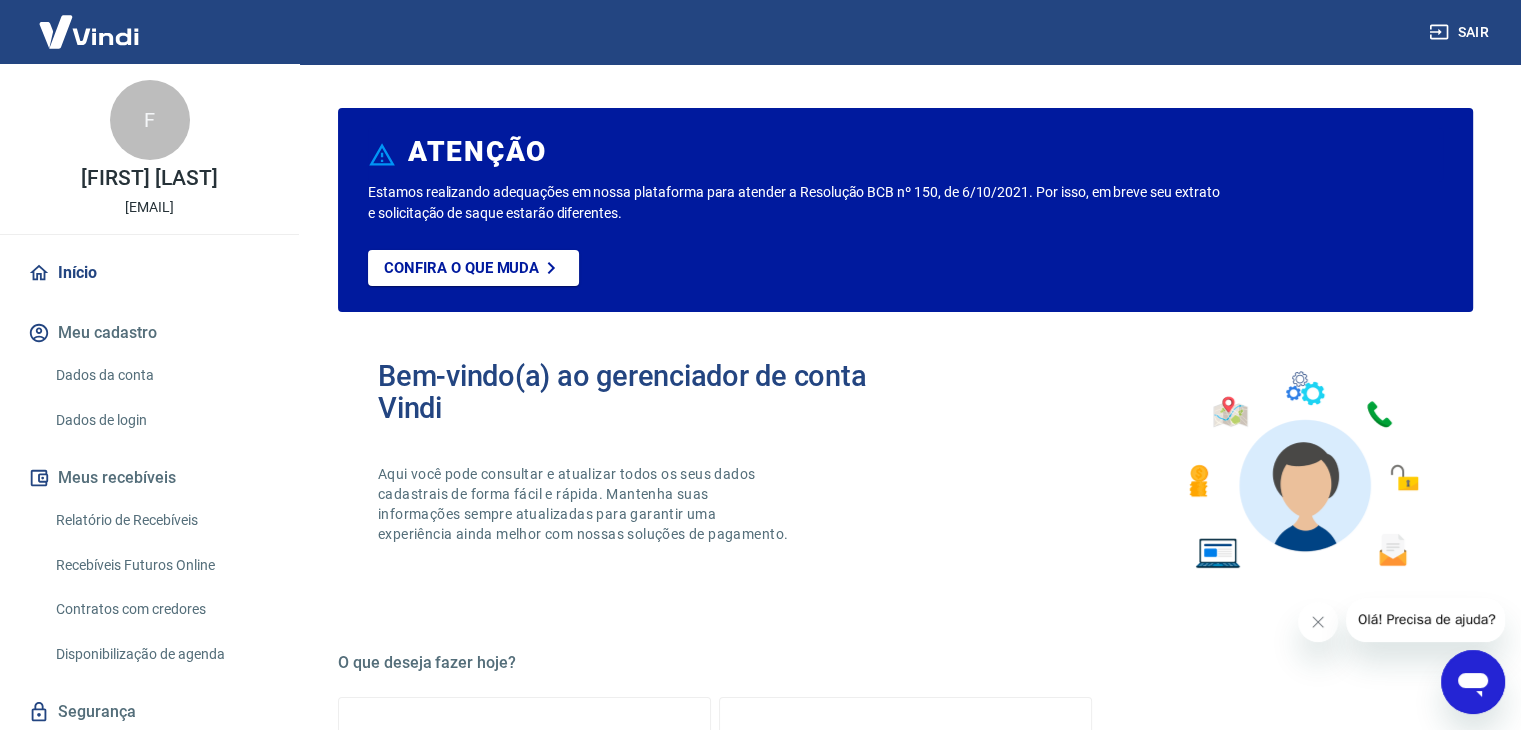 scroll, scrollTop: 64, scrollLeft: 0, axis: vertical 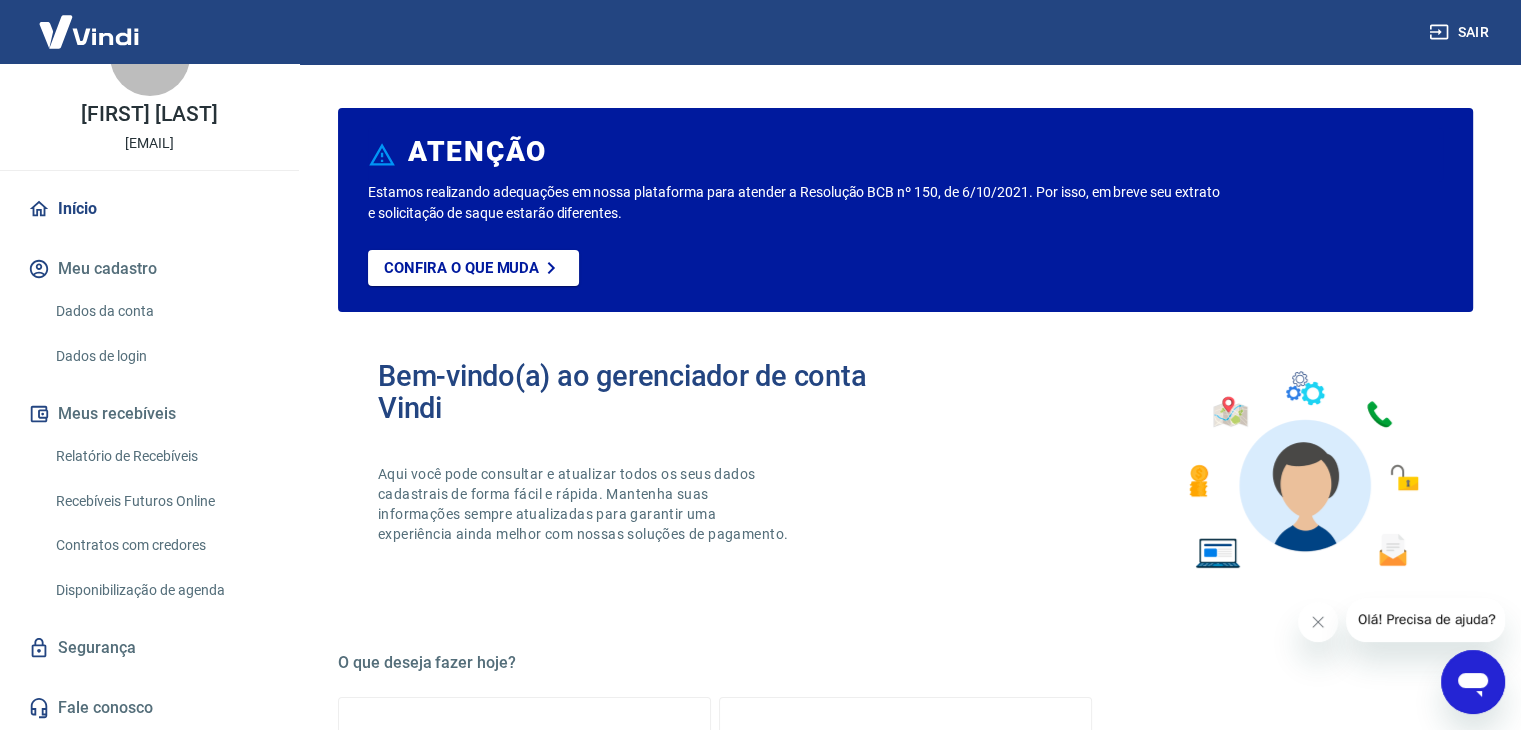 click at bounding box center (89, 31) 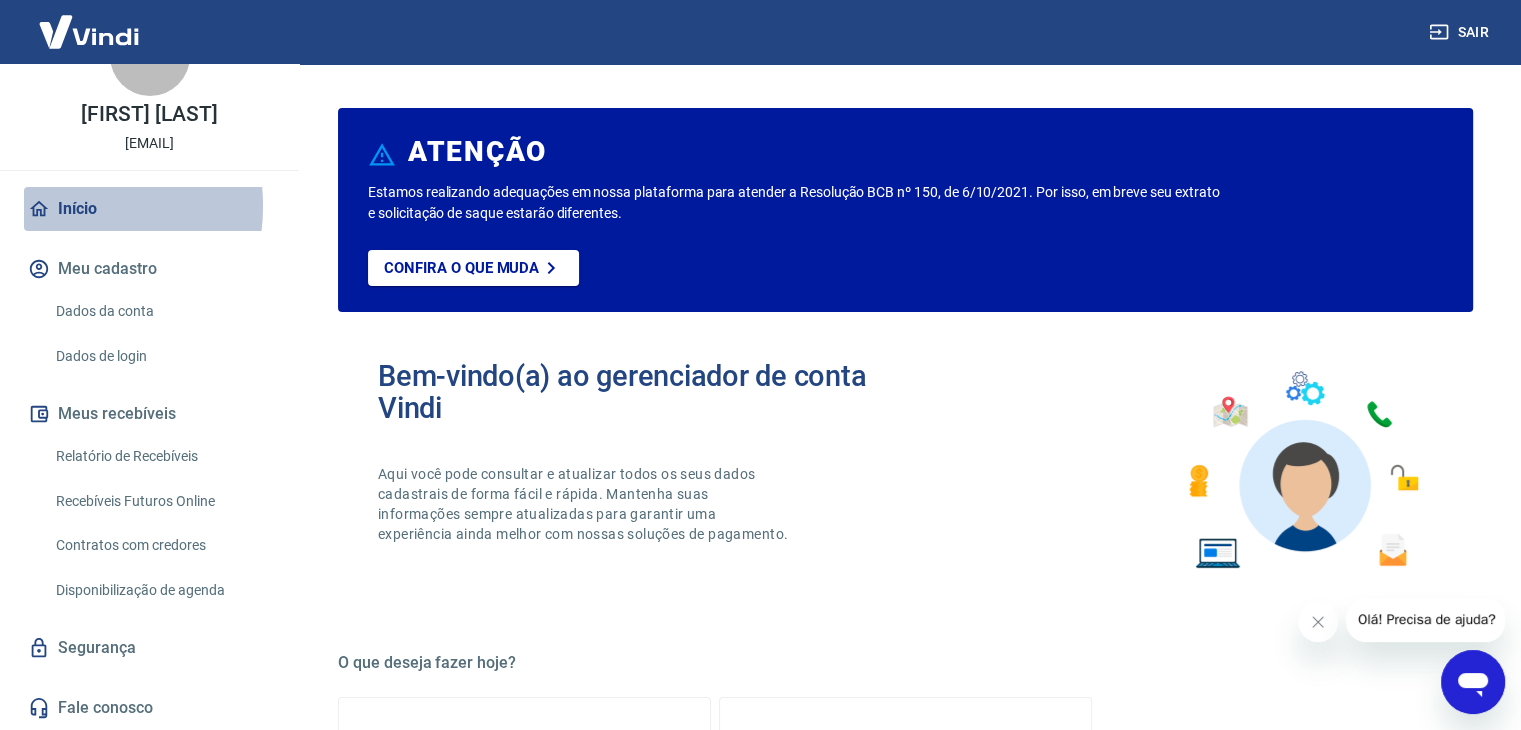 click on "Início" at bounding box center (149, 209) 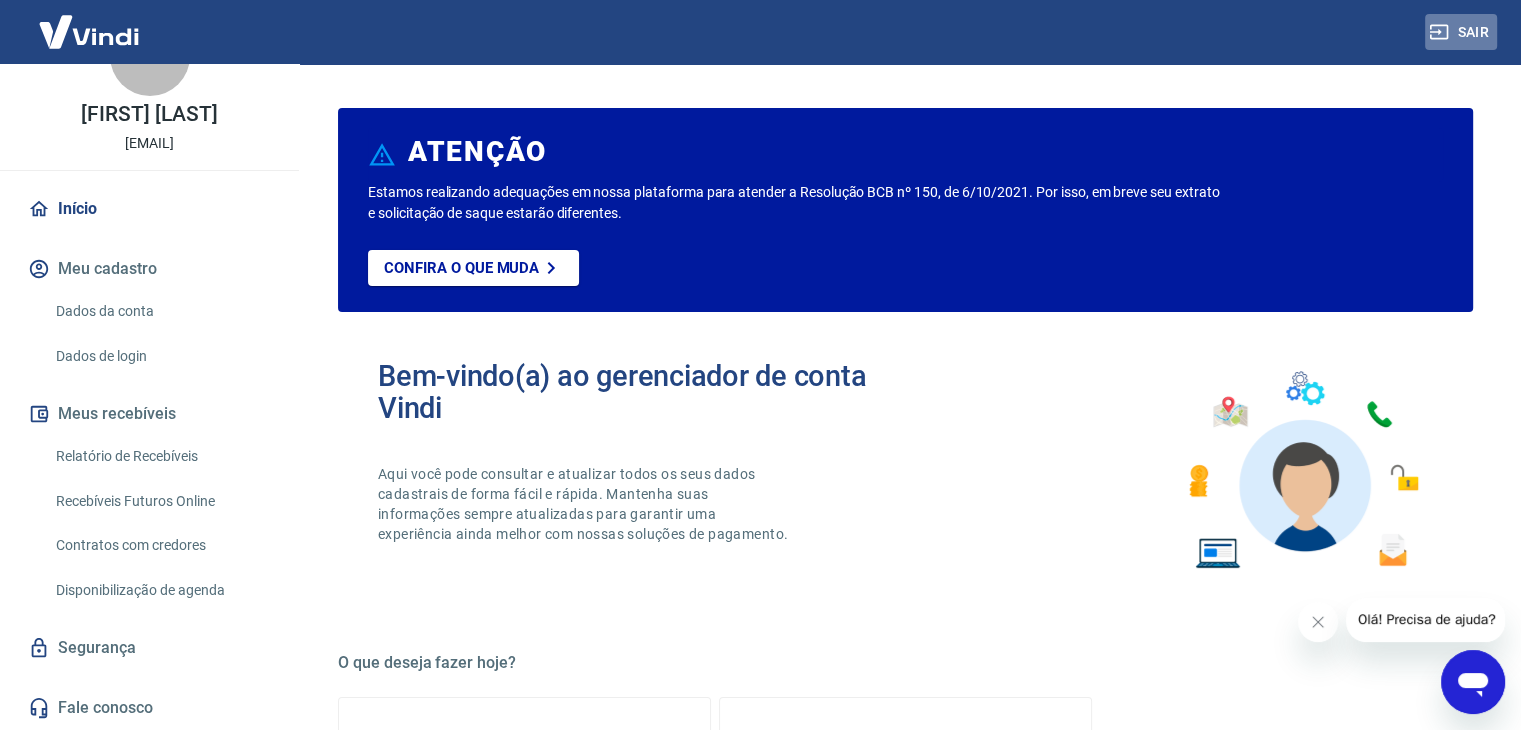 click on "Sair" at bounding box center (1461, 32) 